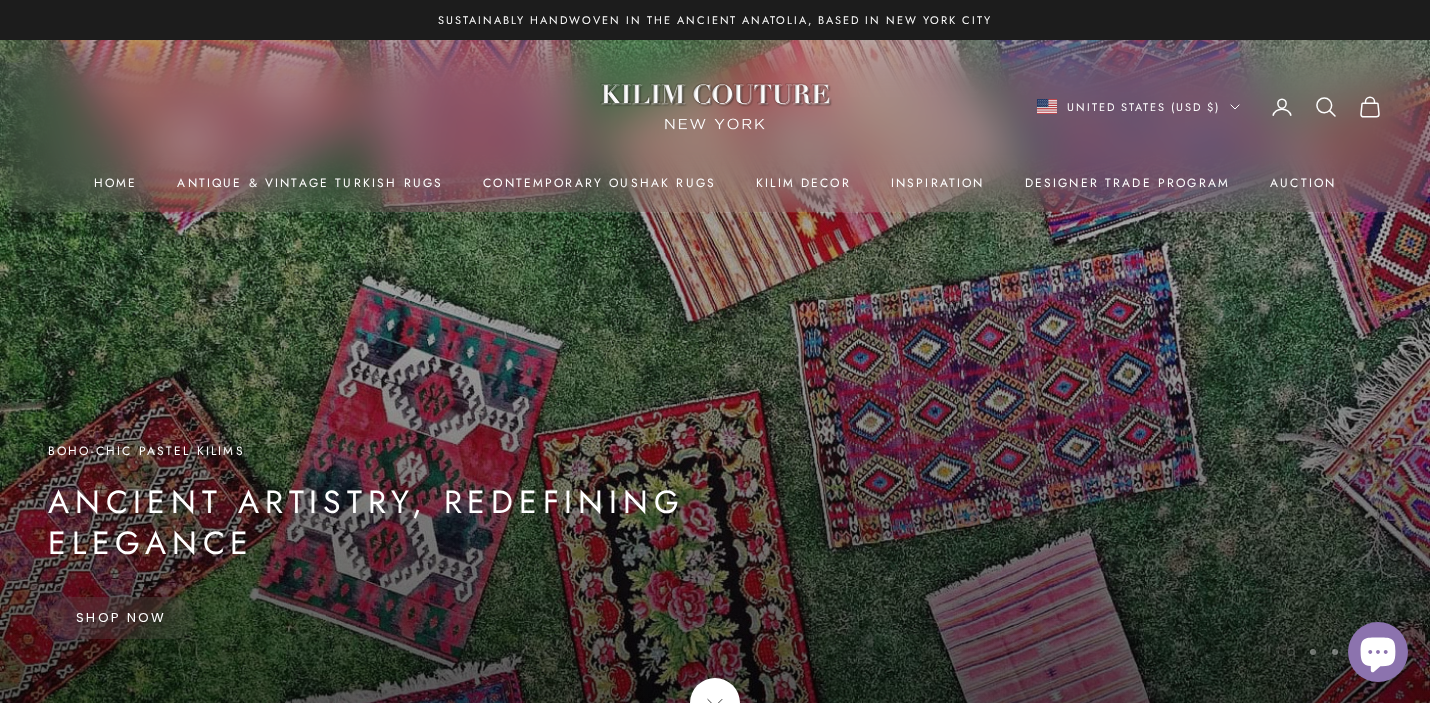 scroll, scrollTop: 0, scrollLeft: 0, axis: both 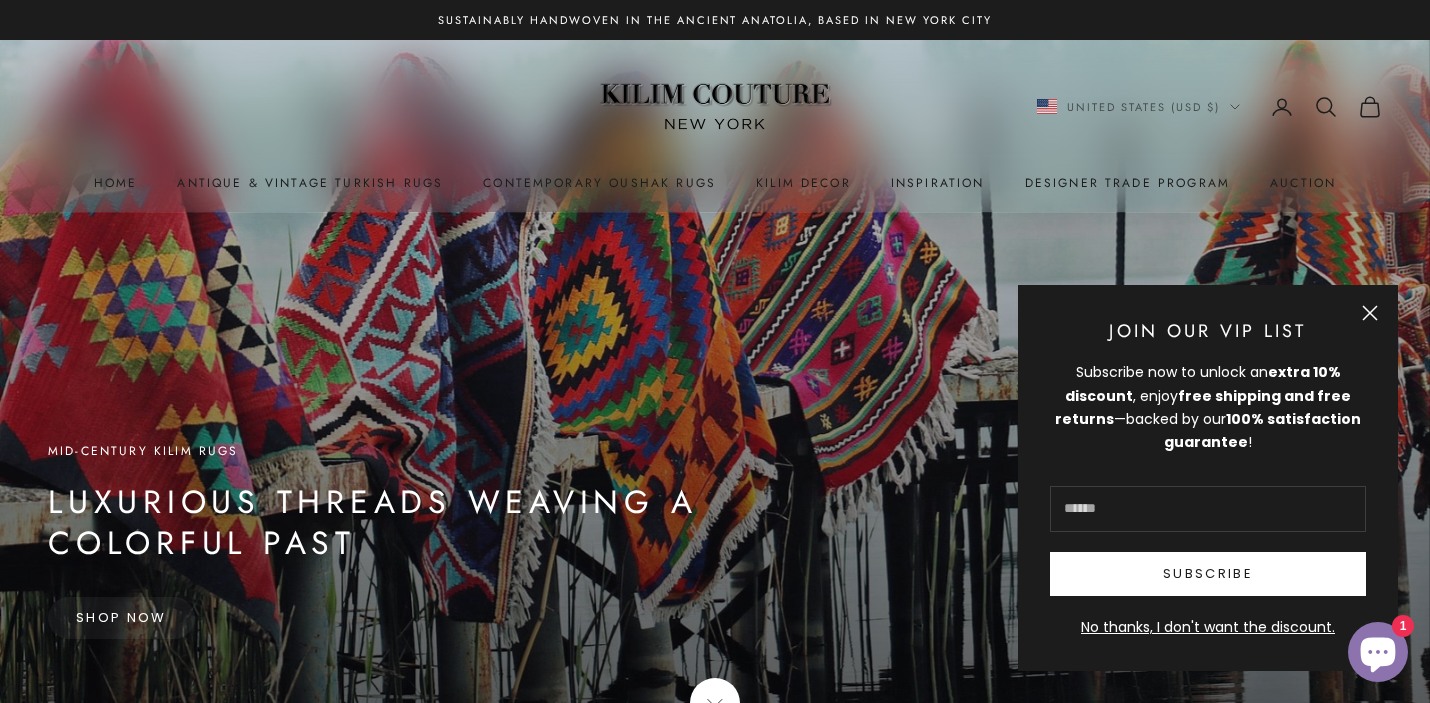 click 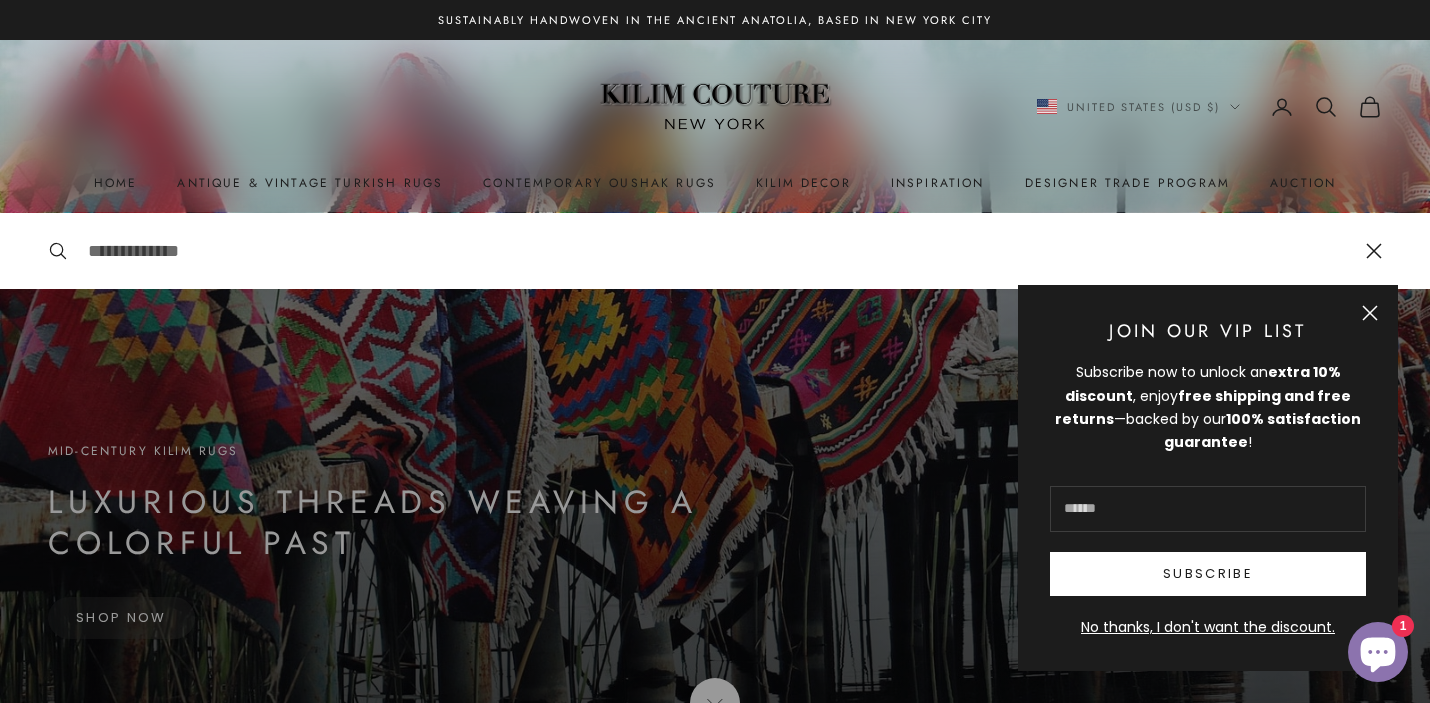click at bounding box center [715, 498] 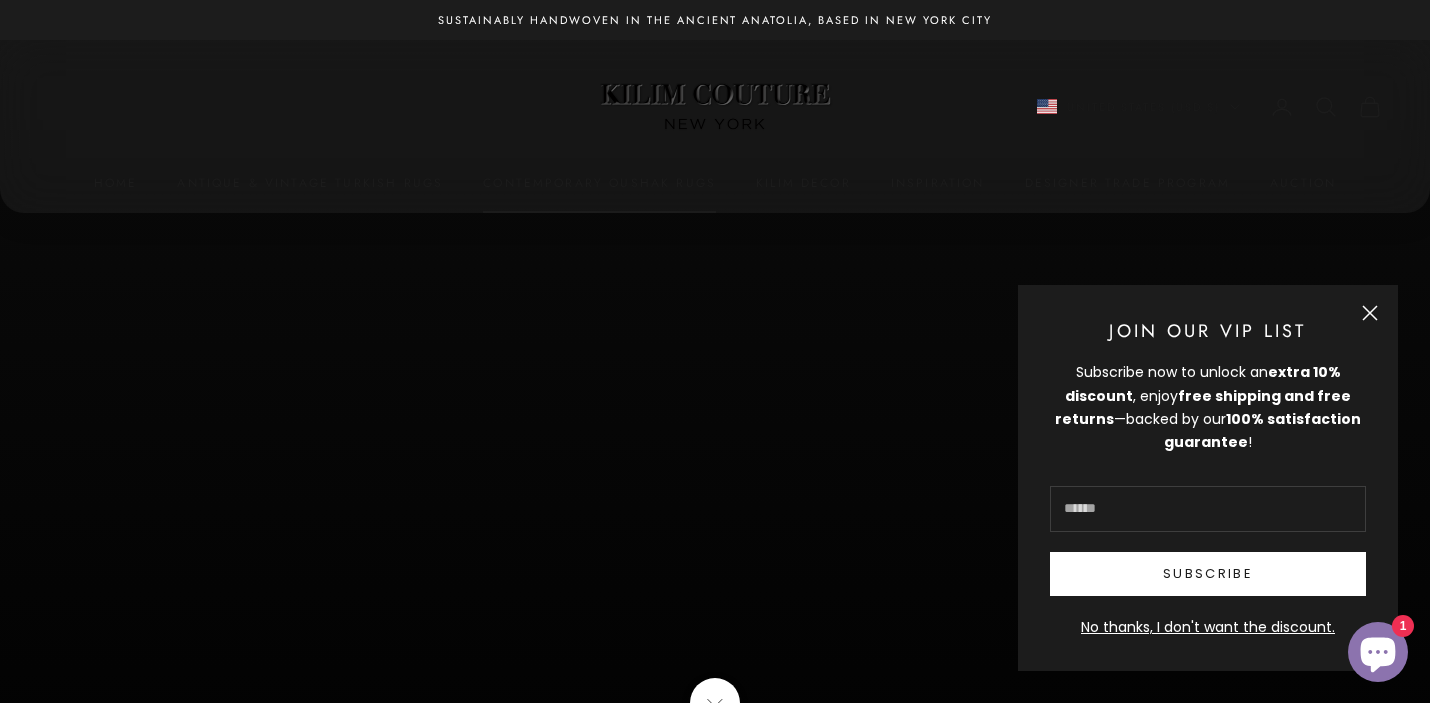click on "Contemporary Oushak Rugs" at bounding box center [599, 183] 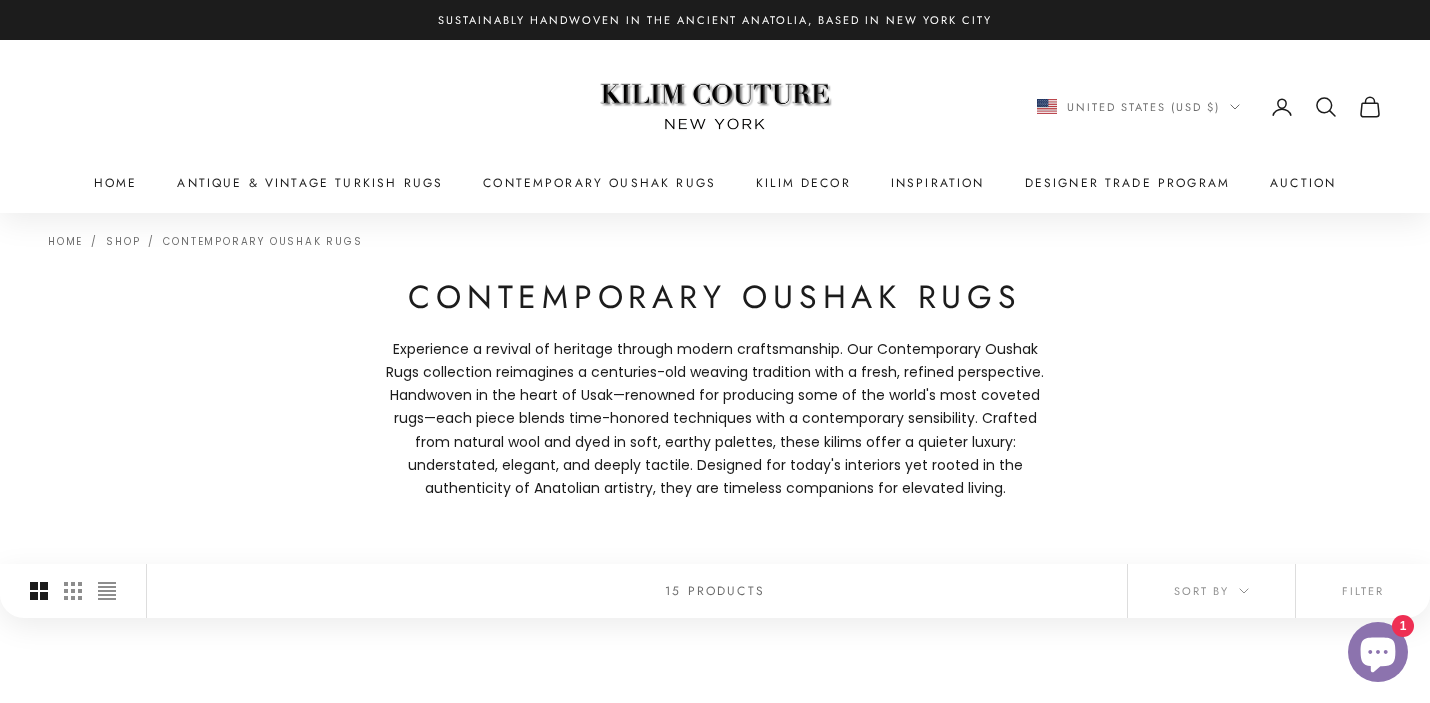 scroll, scrollTop: 0, scrollLeft: 0, axis: both 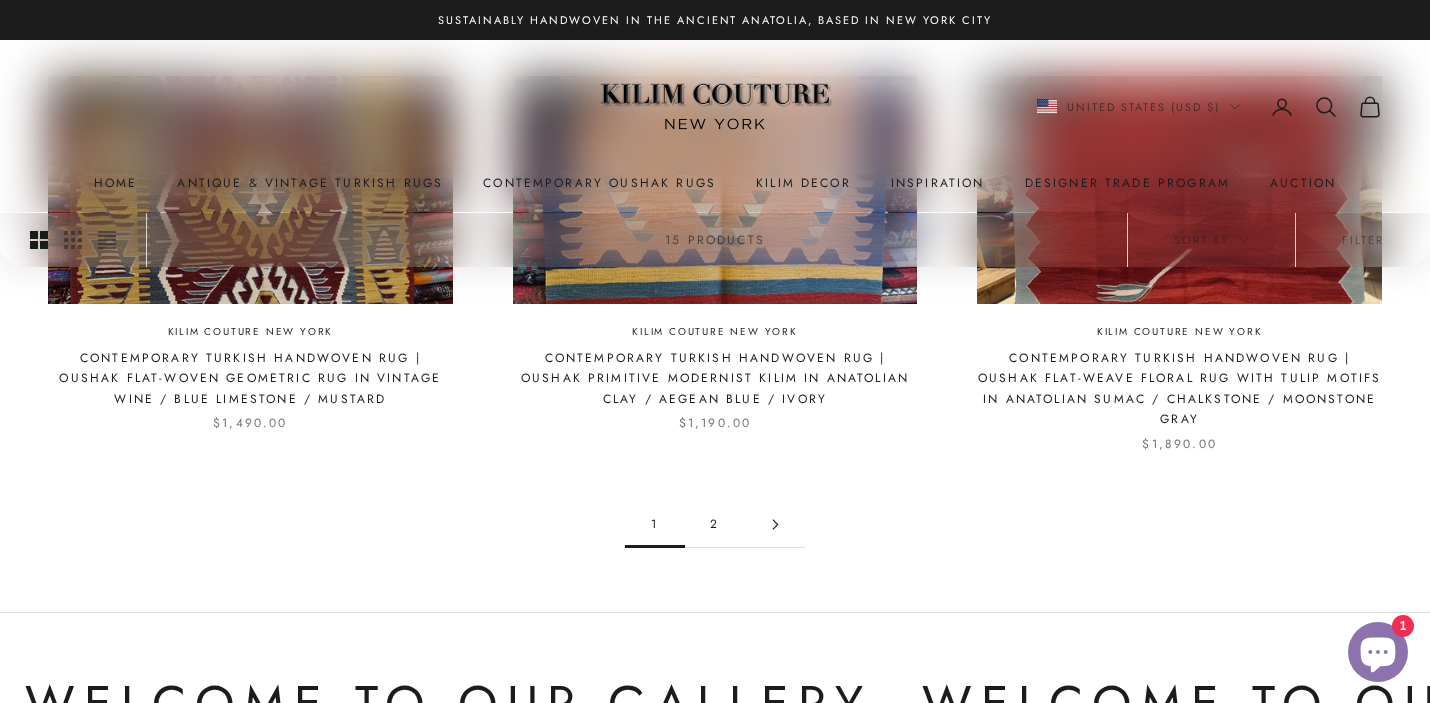 click on "2" at bounding box center (715, 524) 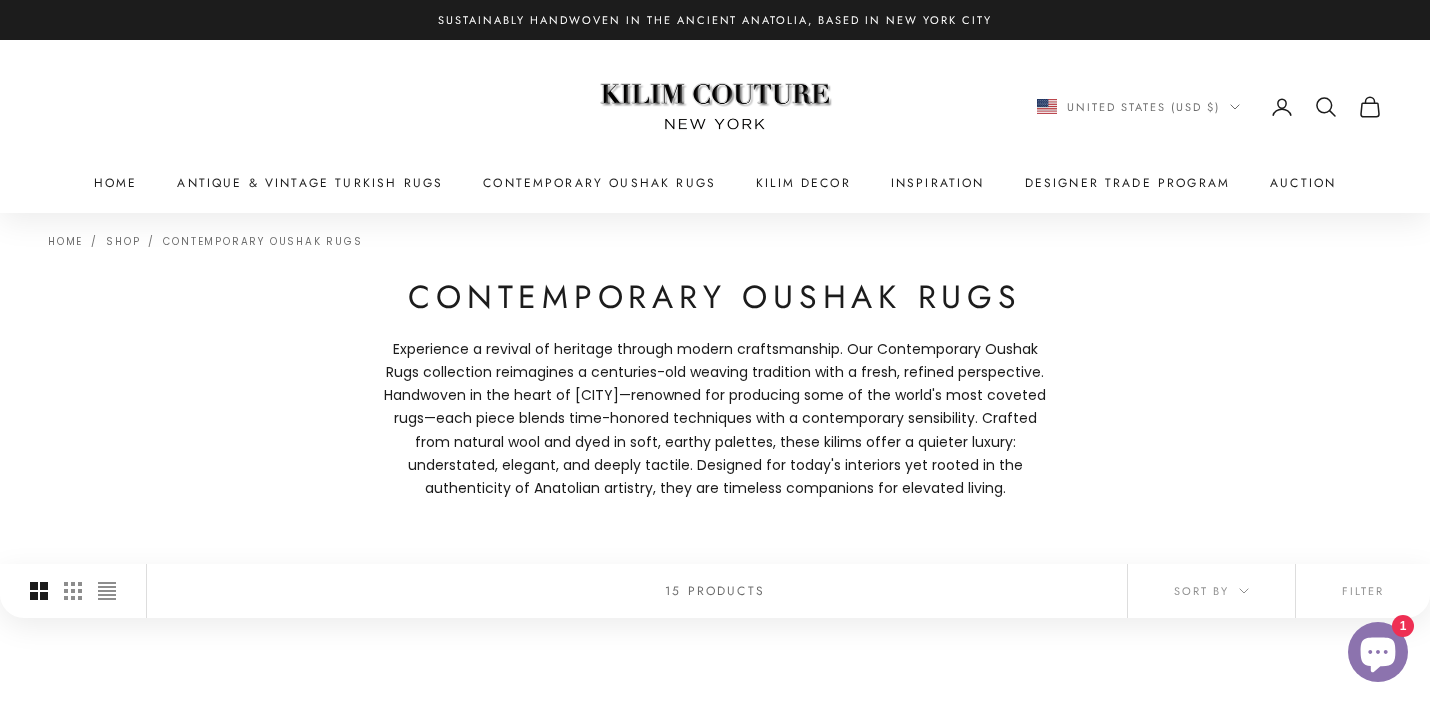 scroll, scrollTop: 0, scrollLeft: 0, axis: both 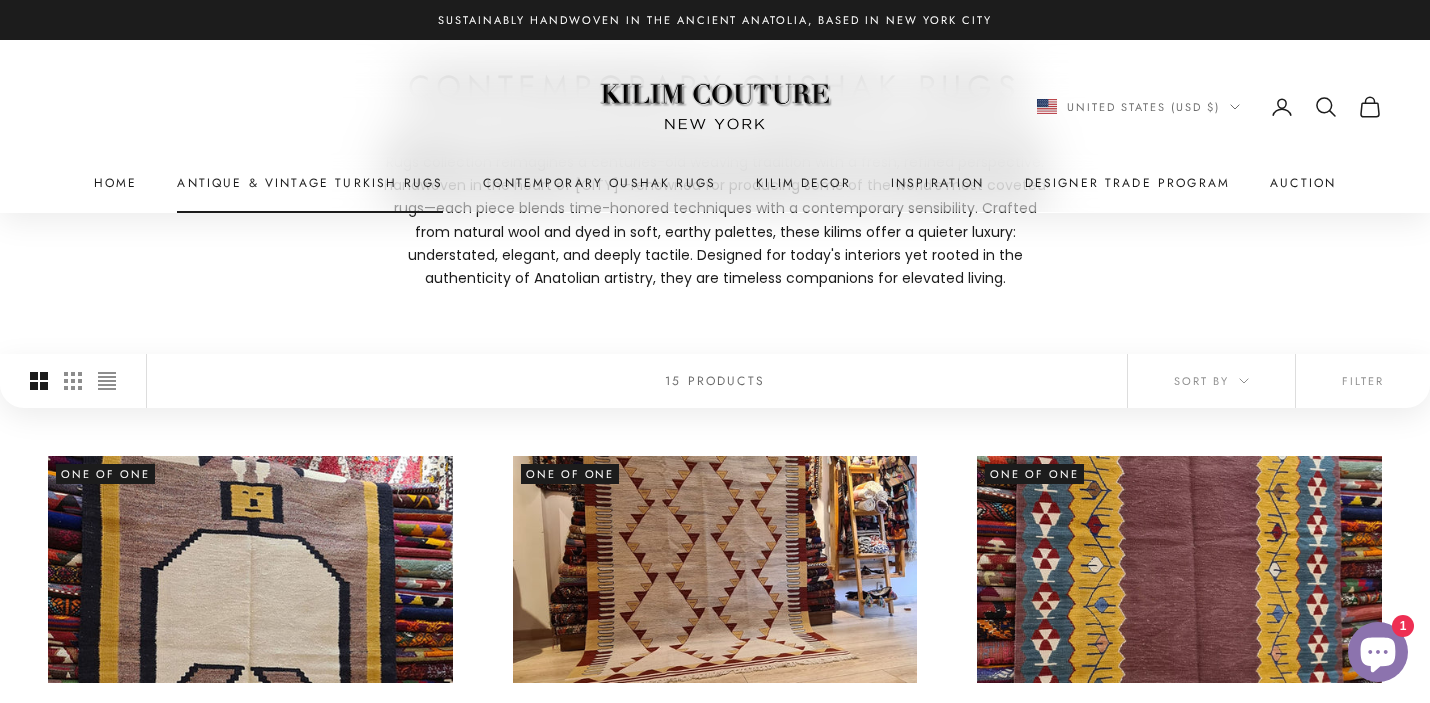 click on "Antique & Vintage Turkish Rugs" at bounding box center (310, 183) 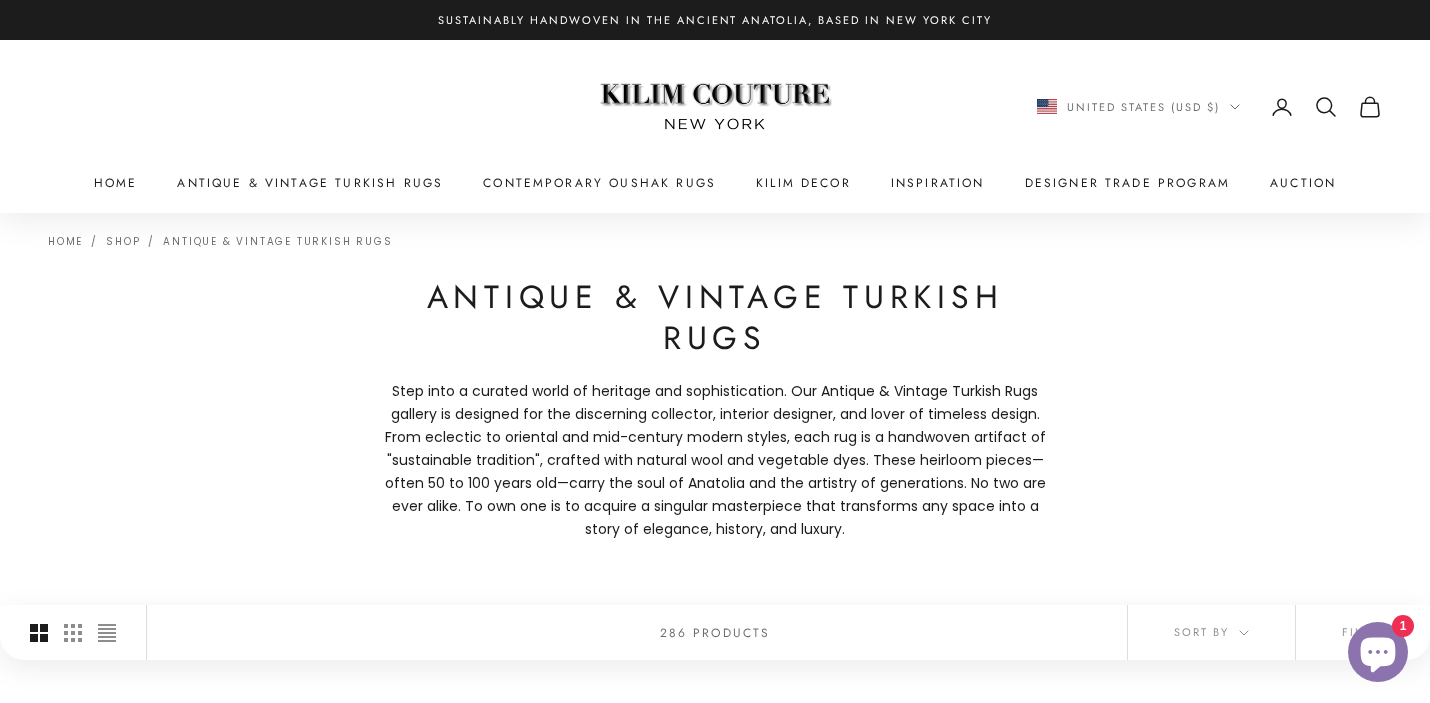 scroll, scrollTop: 0, scrollLeft: 0, axis: both 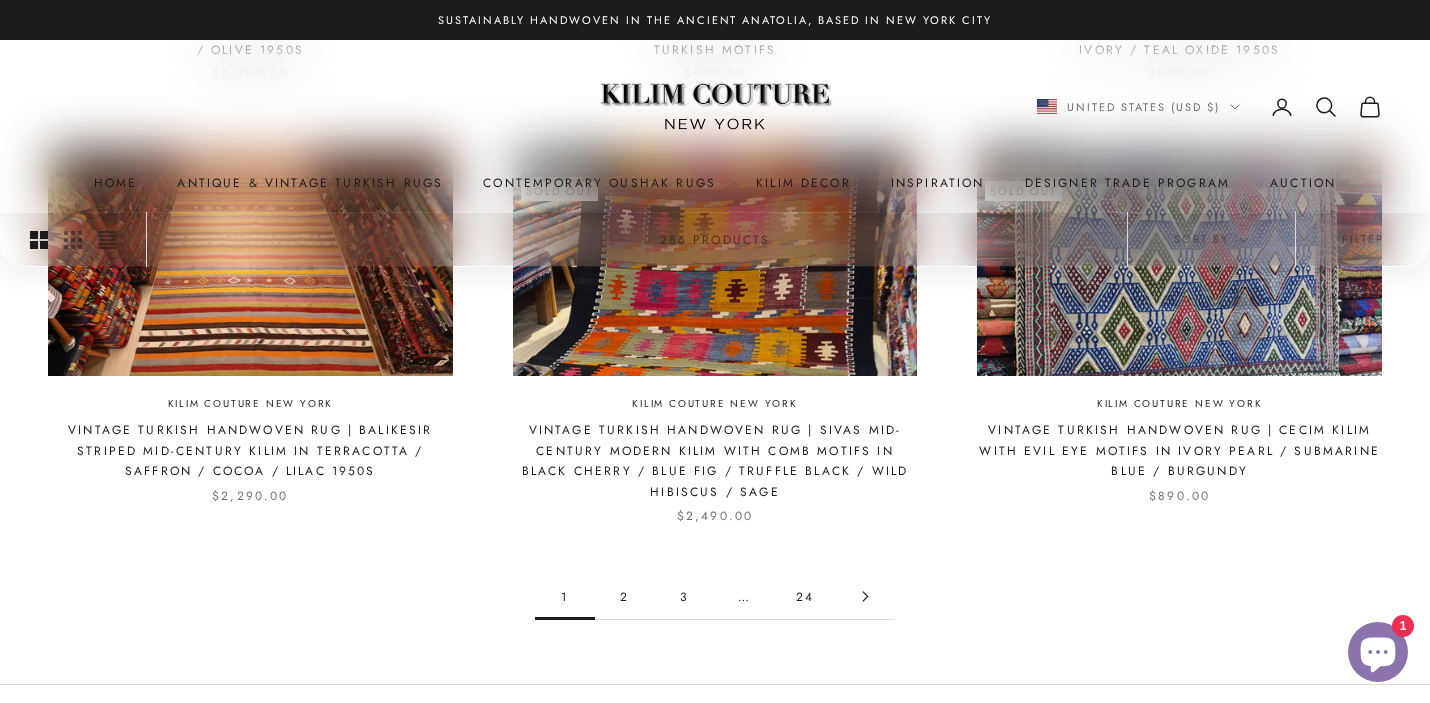 click on "2" at bounding box center (625, 596) 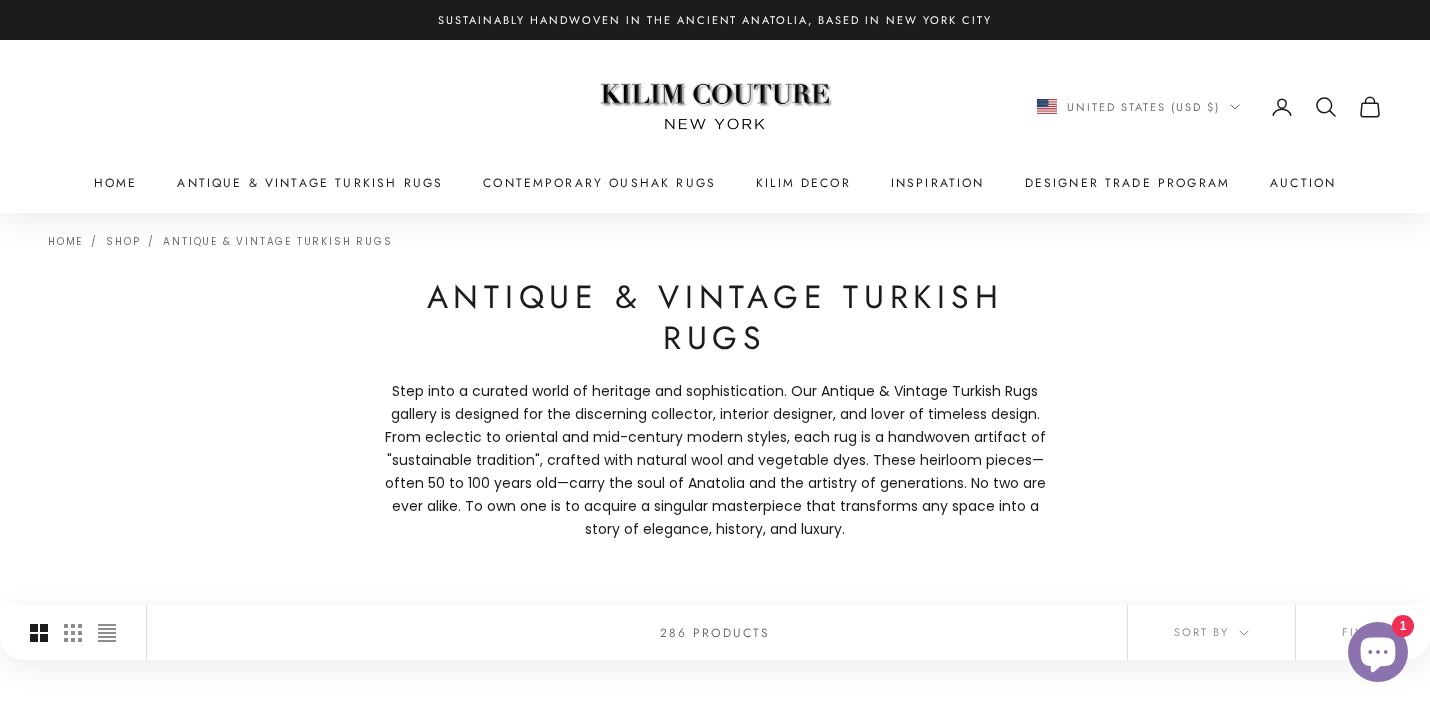 scroll, scrollTop: 0, scrollLeft: 0, axis: both 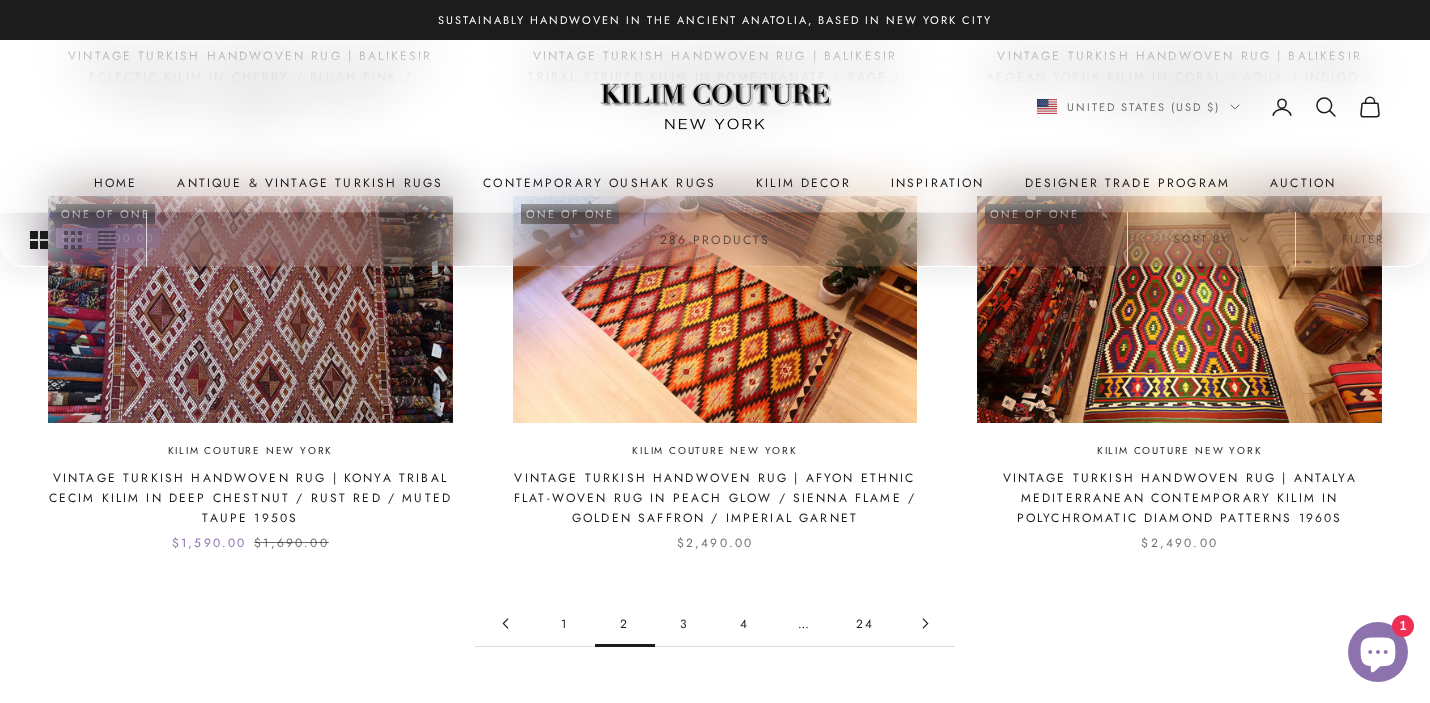 click on "3" at bounding box center (685, 623) 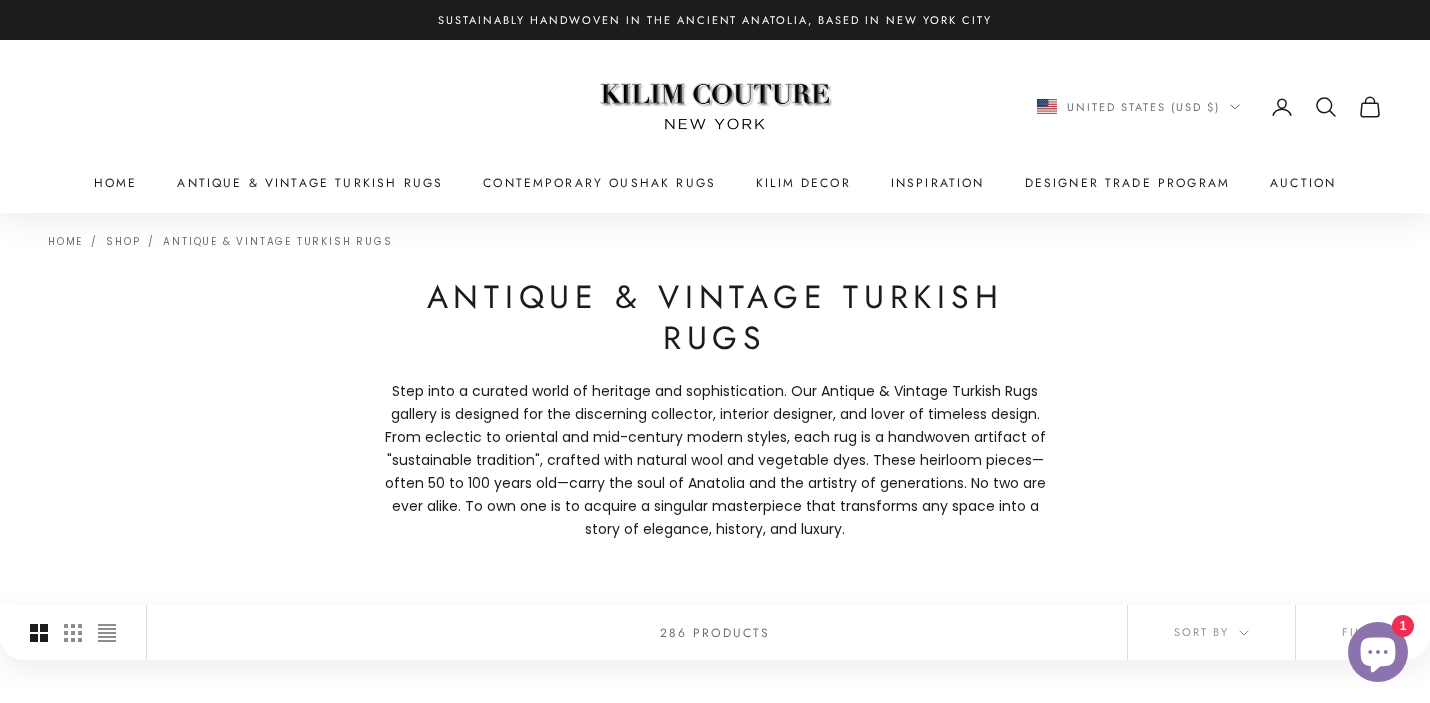 scroll, scrollTop: 0, scrollLeft: 0, axis: both 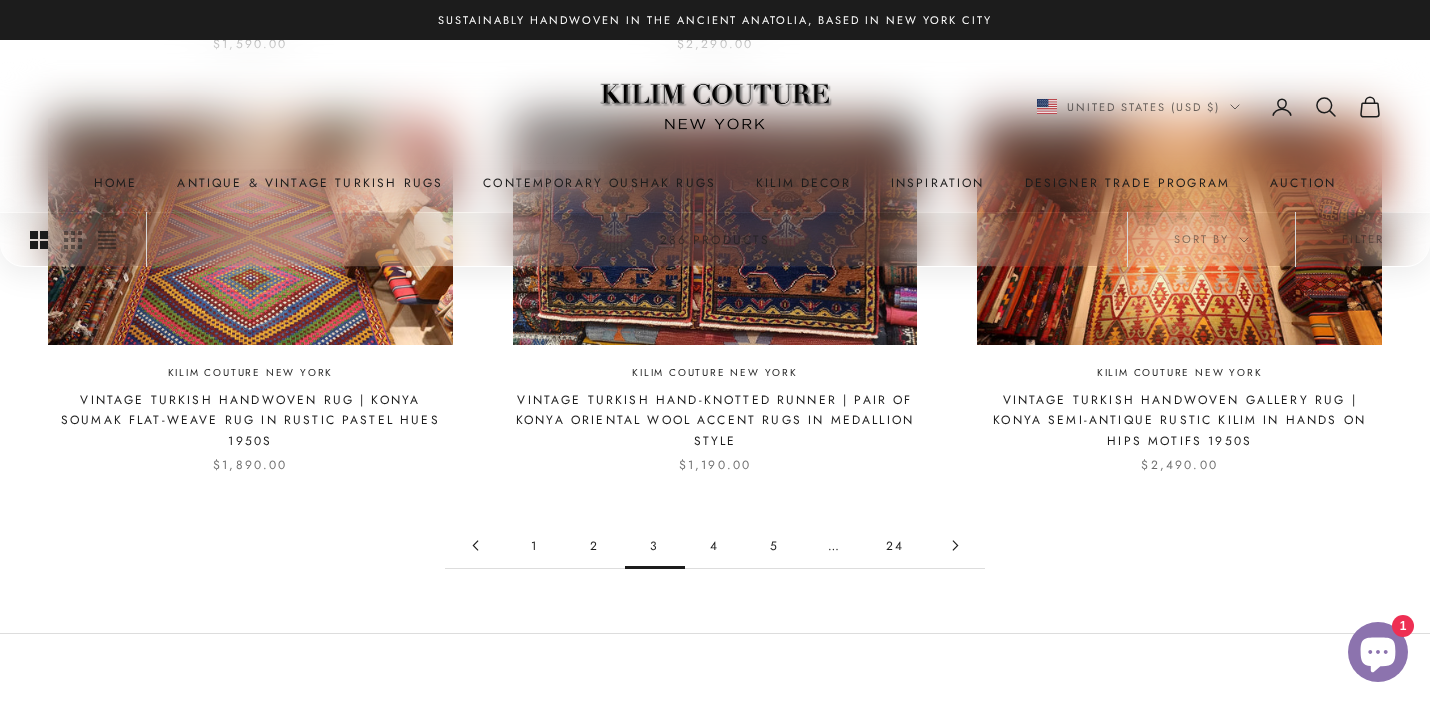 click on "4" at bounding box center (715, 545) 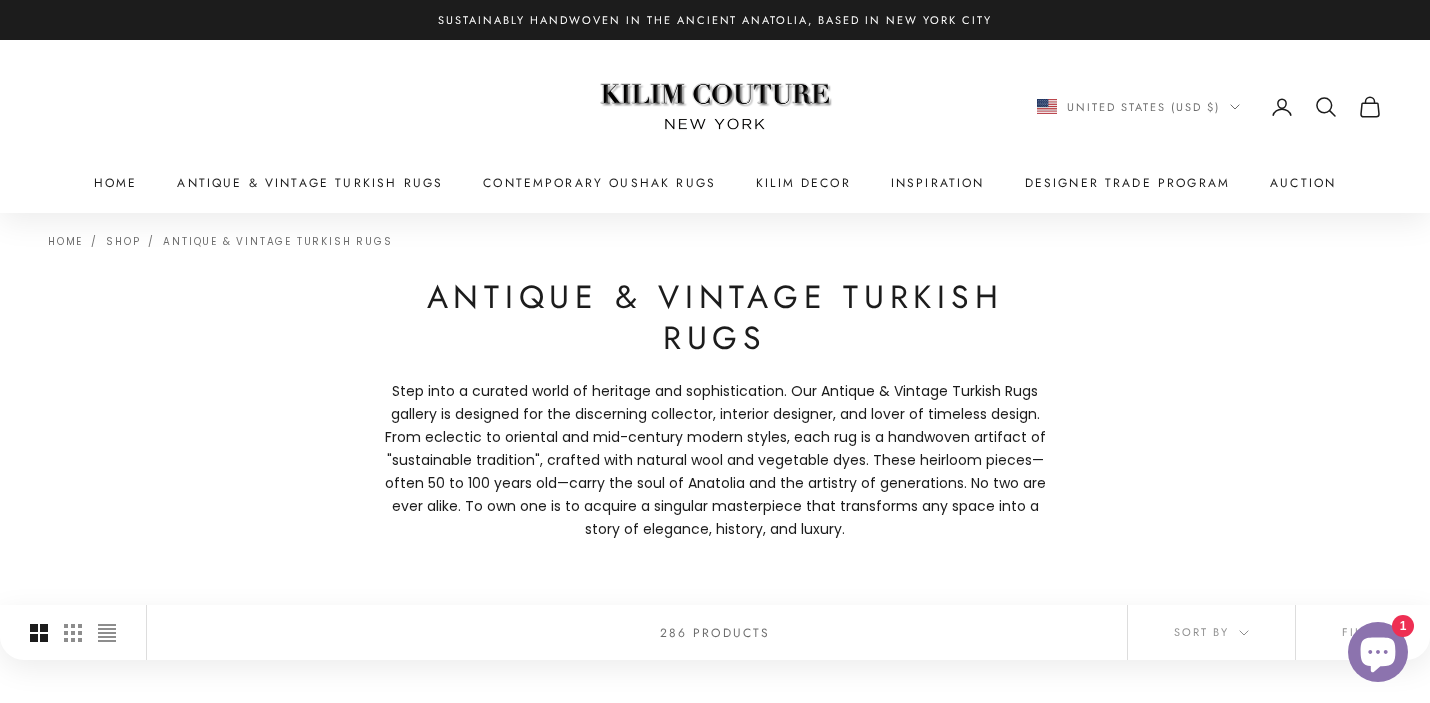 scroll, scrollTop: 0, scrollLeft: 0, axis: both 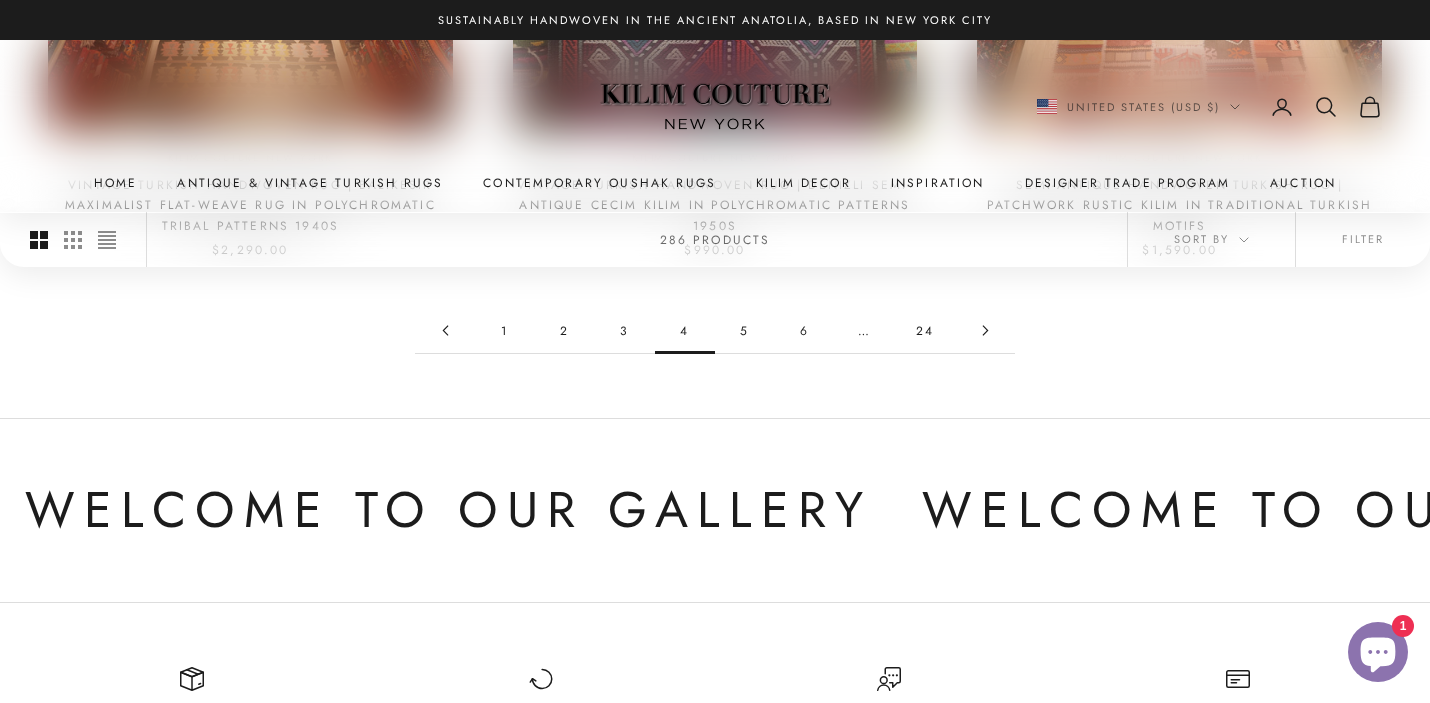 click on "5" at bounding box center (745, 330) 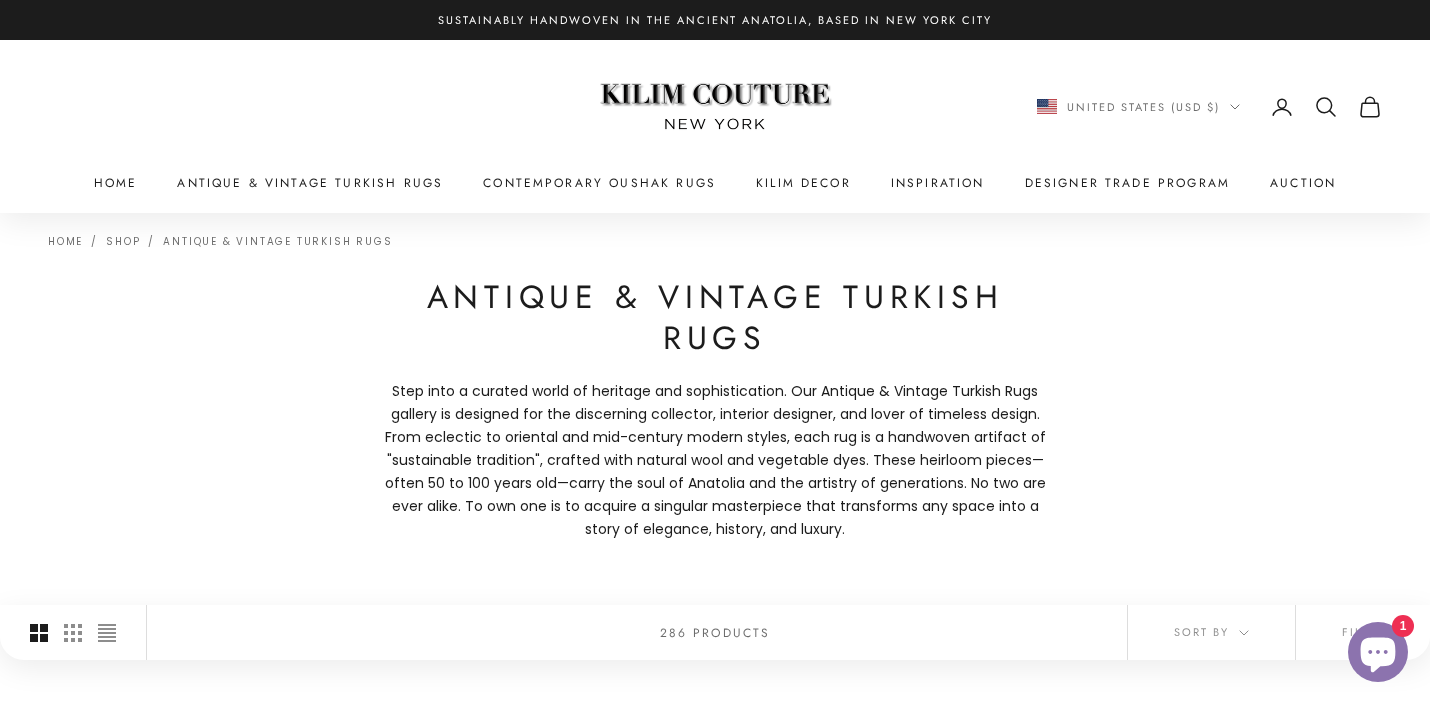 scroll, scrollTop: 0, scrollLeft: 0, axis: both 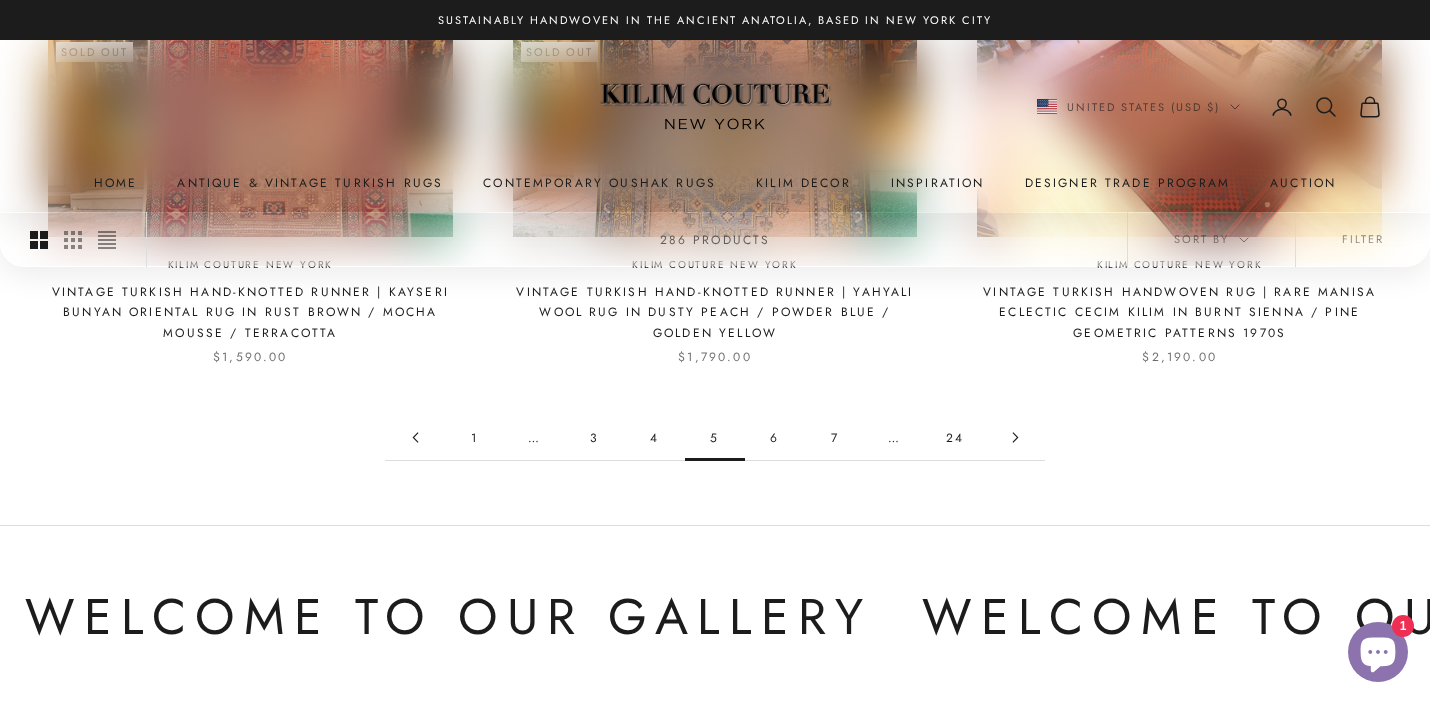 click on "6" at bounding box center [775, 437] 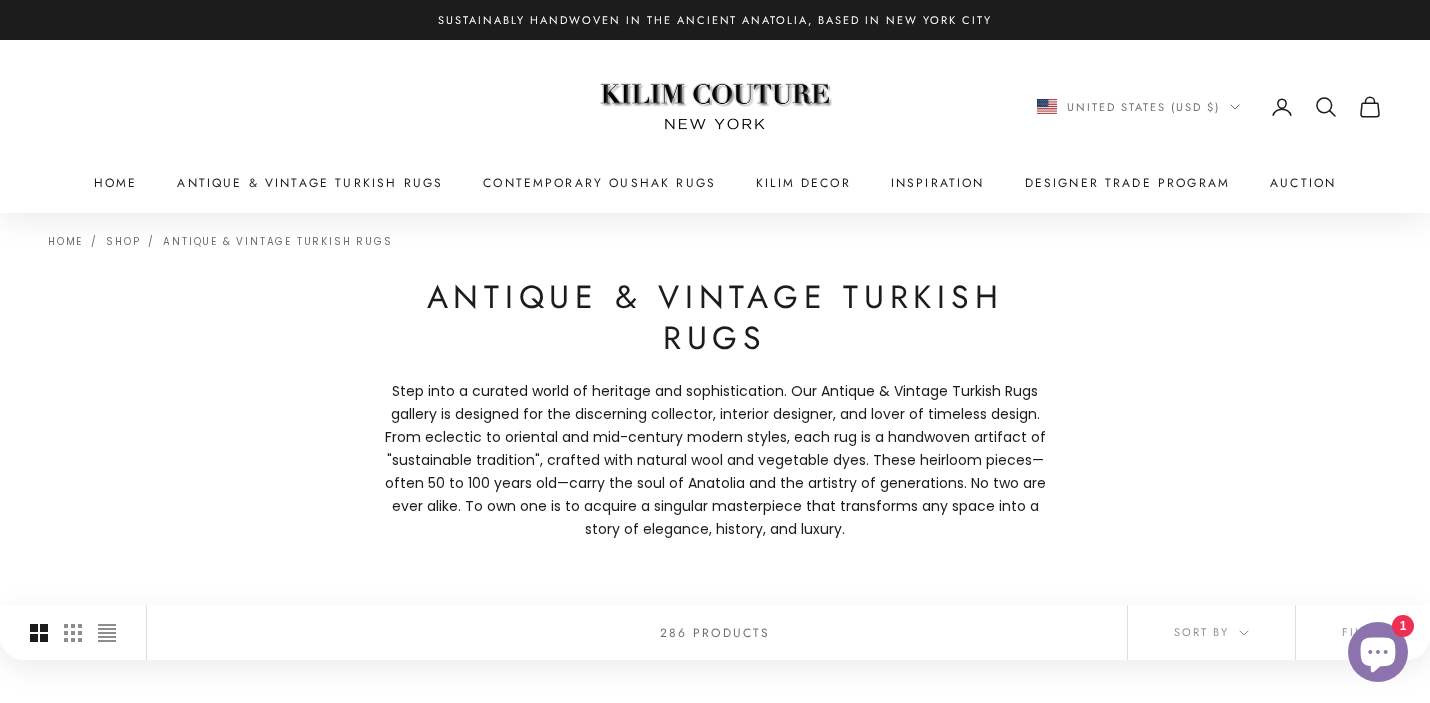 scroll, scrollTop: 0, scrollLeft: 0, axis: both 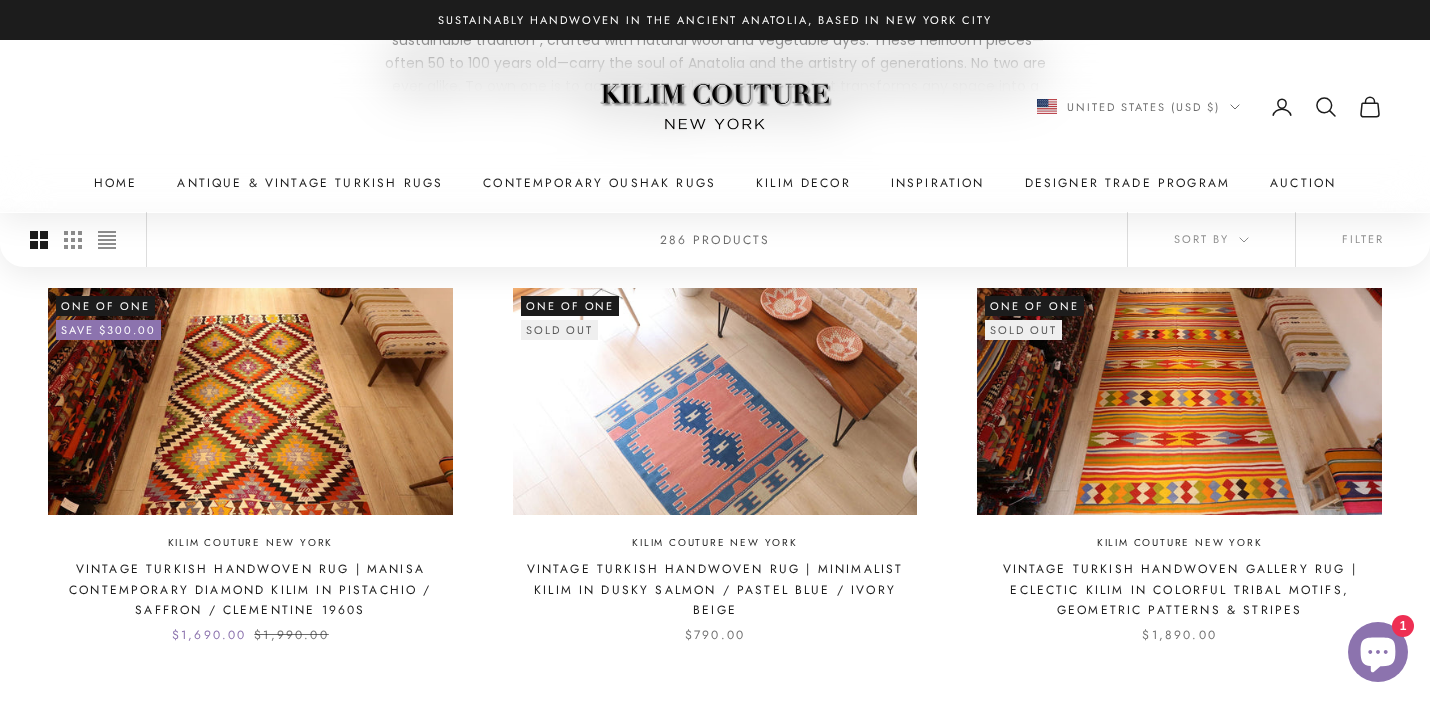 click at bounding box center [715, 401] 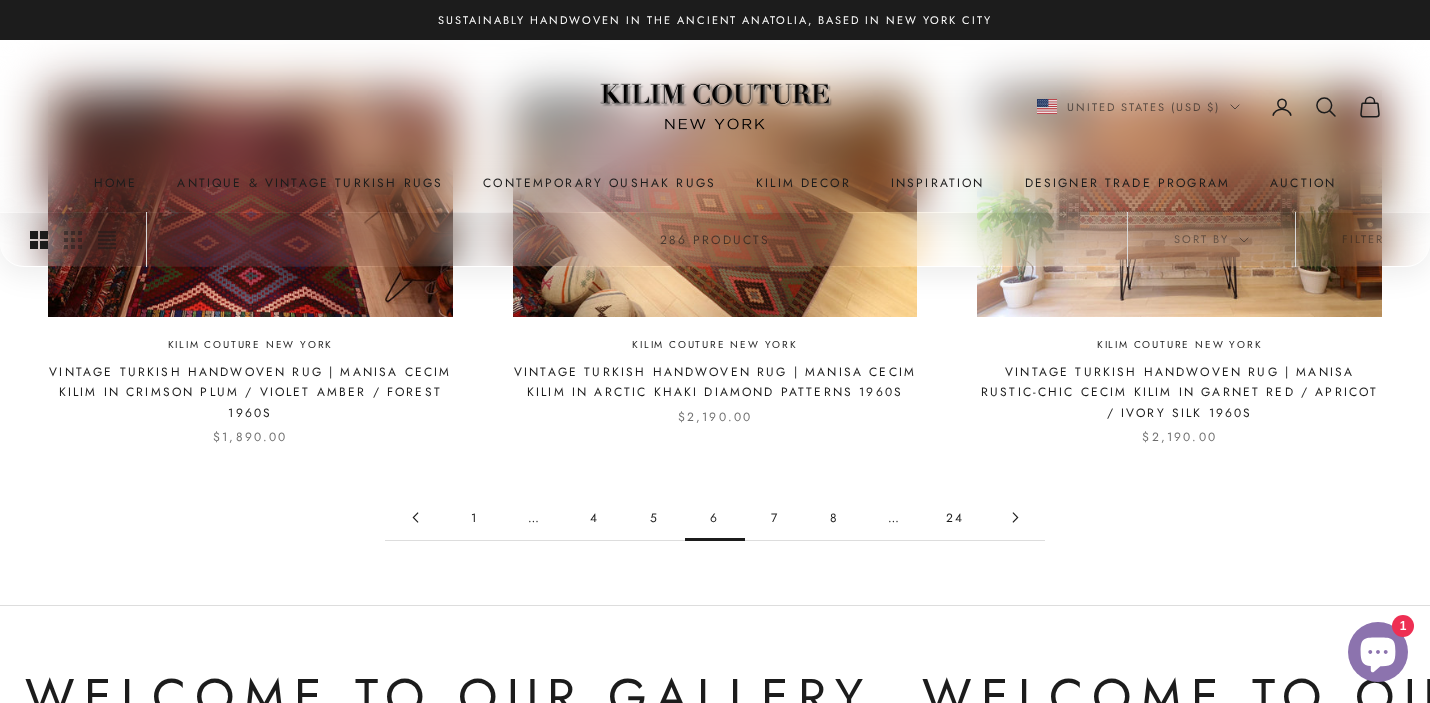 scroll, scrollTop: 2042, scrollLeft: 0, axis: vertical 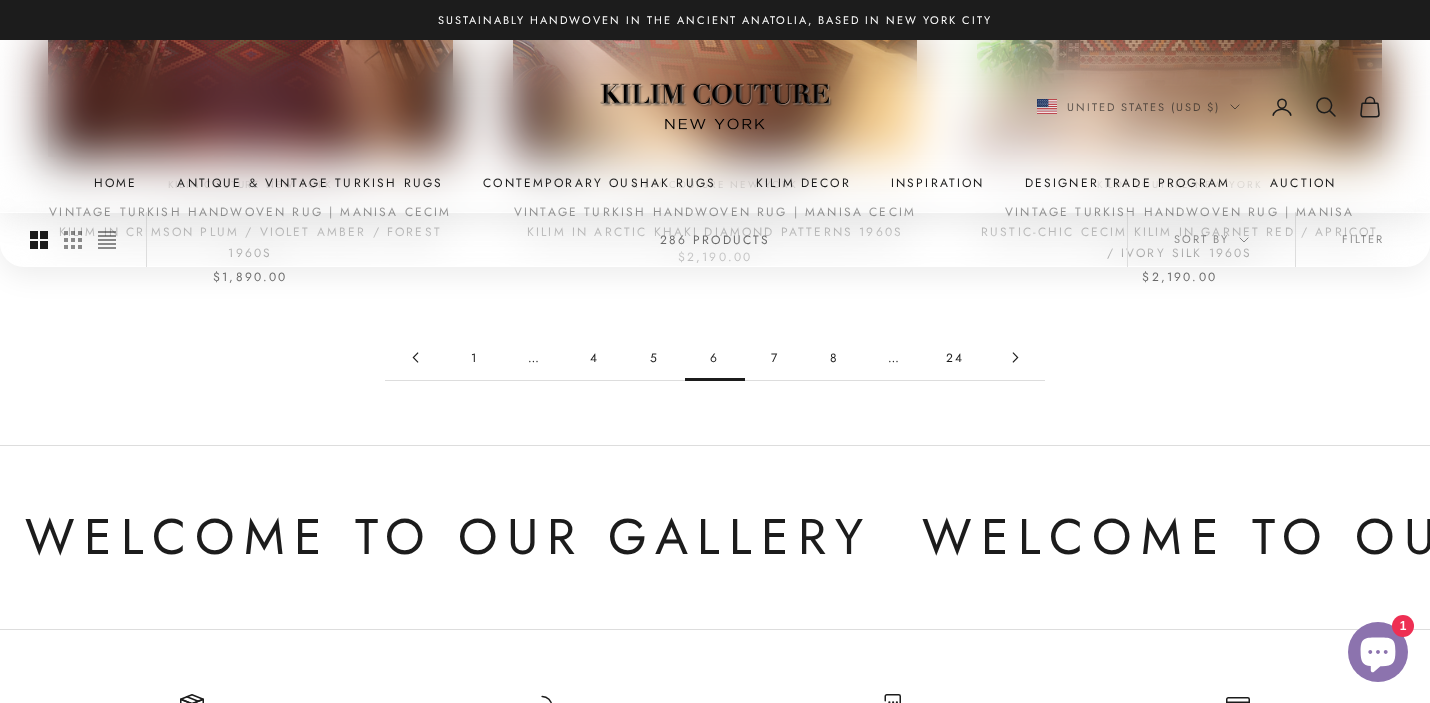 click on "7" at bounding box center [775, 357] 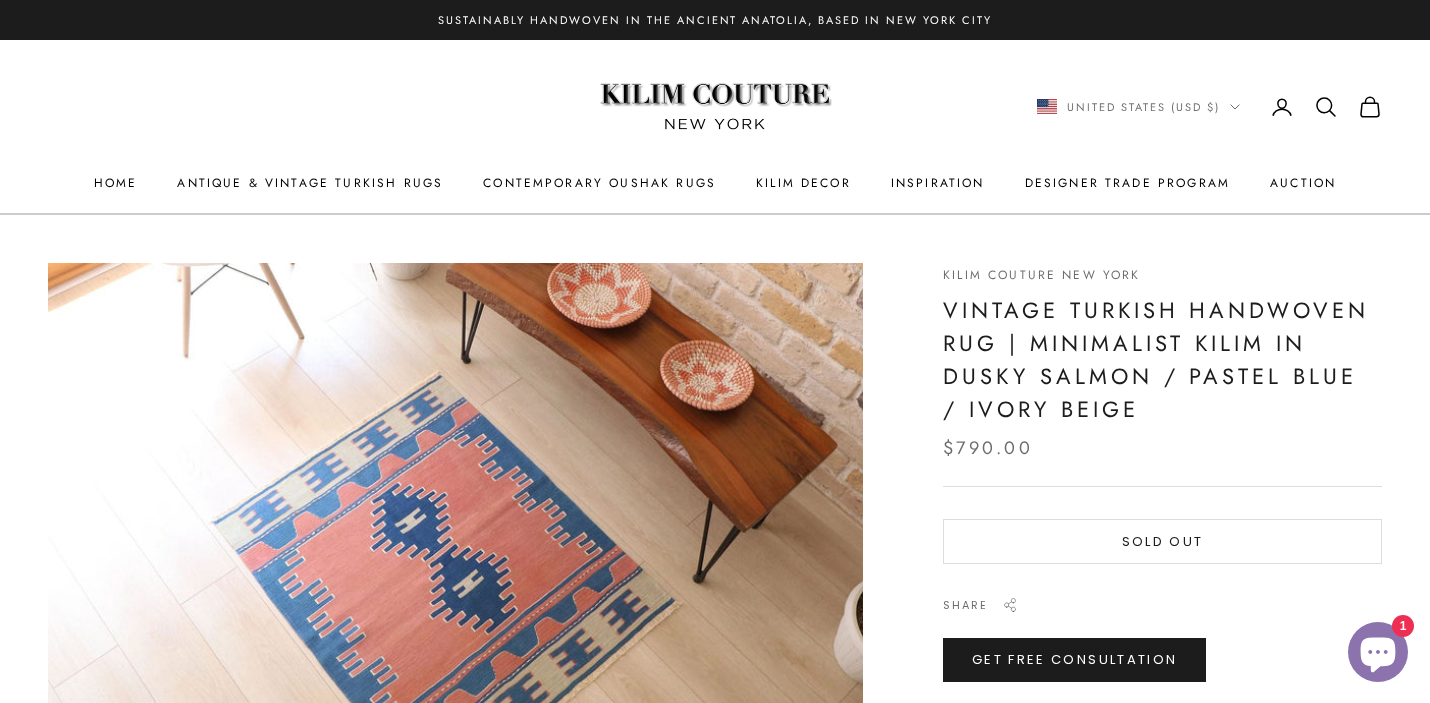 scroll, scrollTop: 0, scrollLeft: 0, axis: both 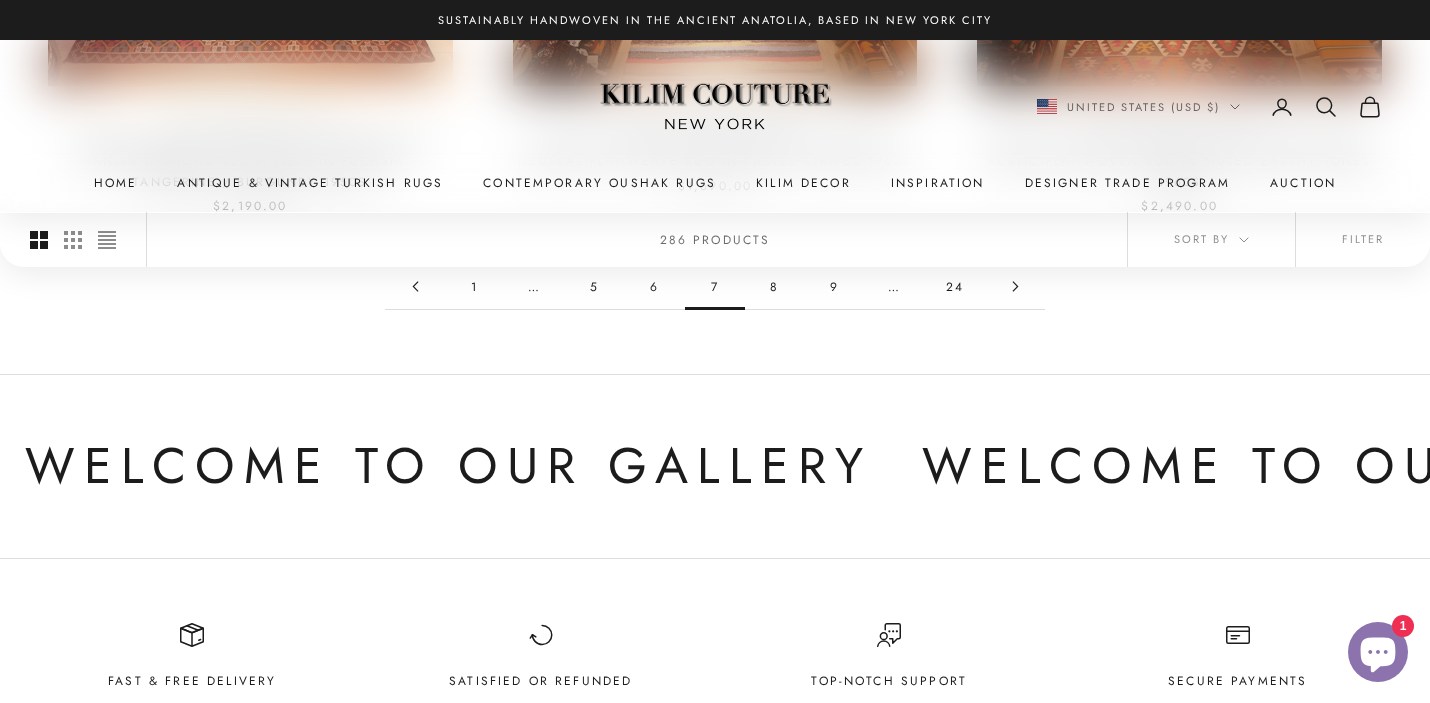 click on "8" at bounding box center (775, 286) 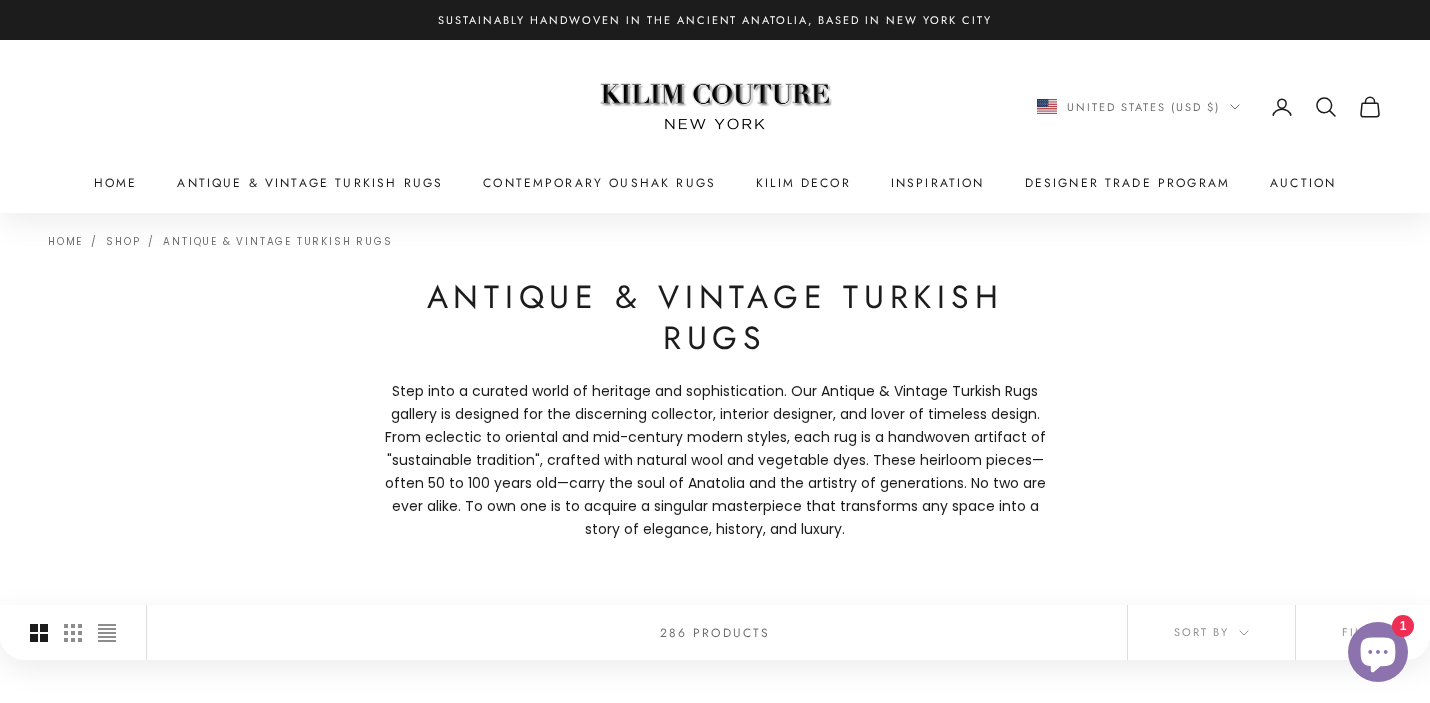scroll, scrollTop: 0, scrollLeft: 0, axis: both 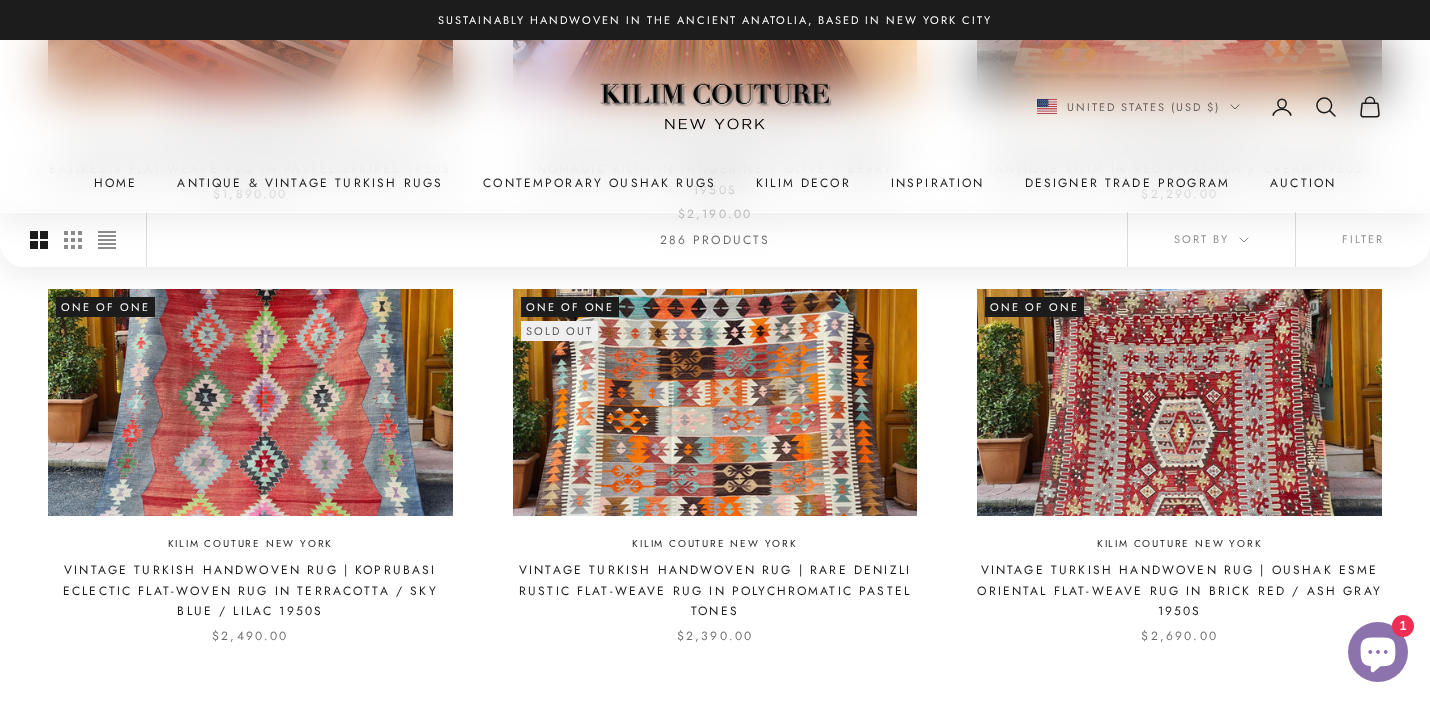 drag, startPoint x: 333, startPoint y: 395, endPoint x: 693, endPoint y: 25, distance: 516.2364 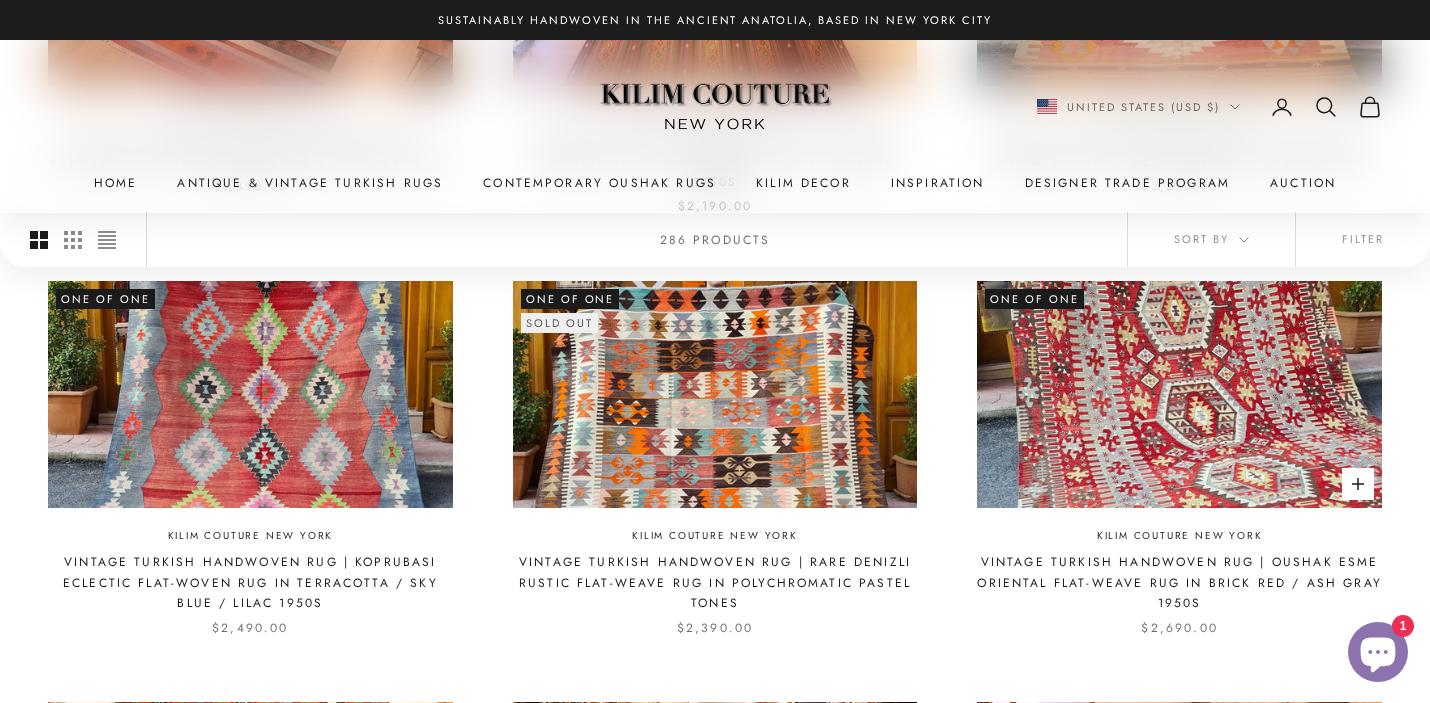 scroll, scrollTop: 1267, scrollLeft: 0, axis: vertical 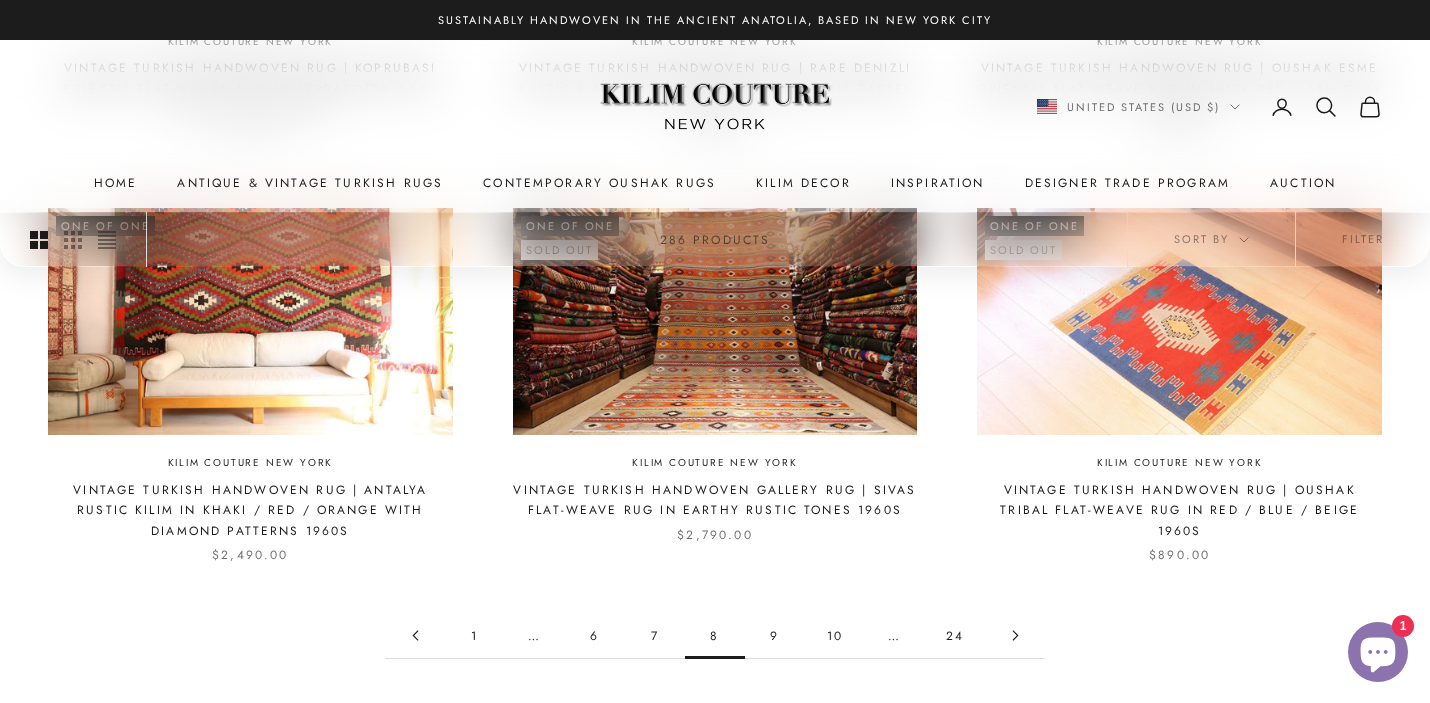 click on "9" at bounding box center [775, 635] 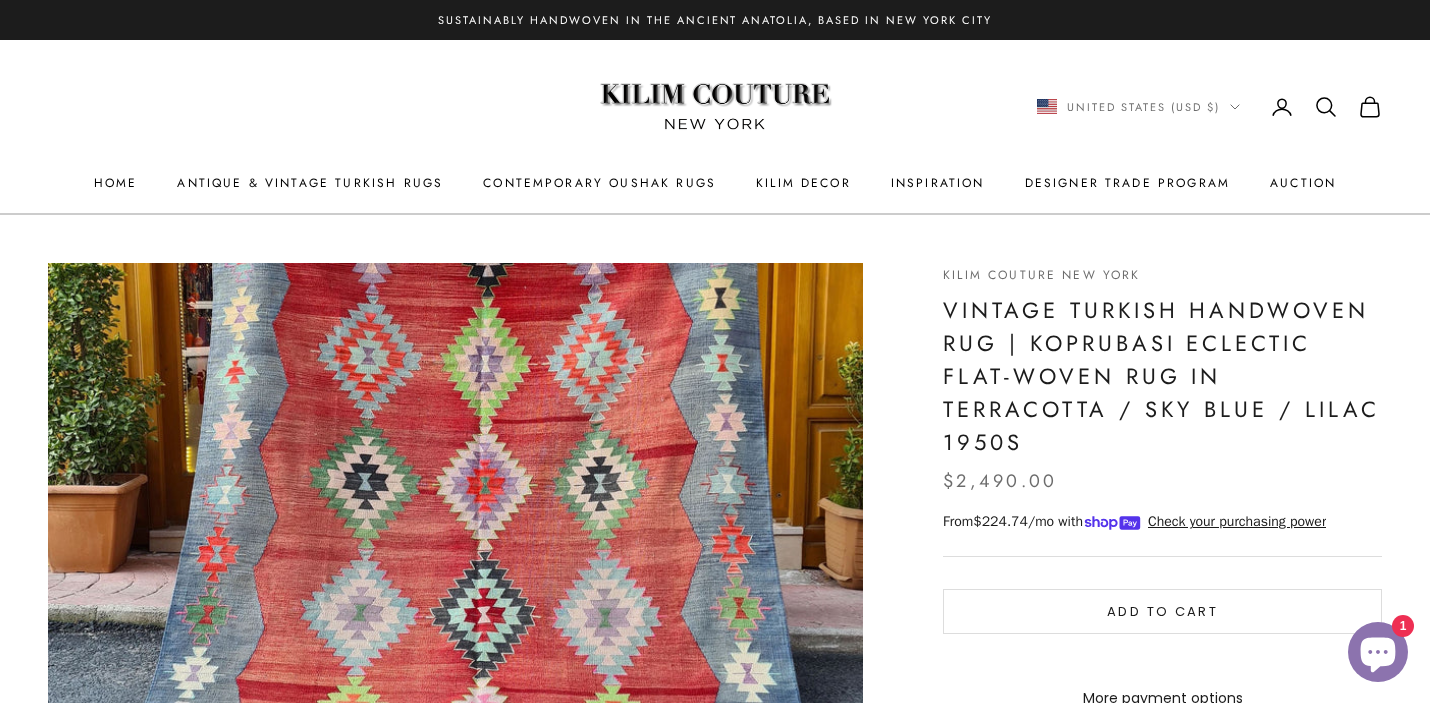 scroll, scrollTop: 0, scrollLeft: 0, axis: both 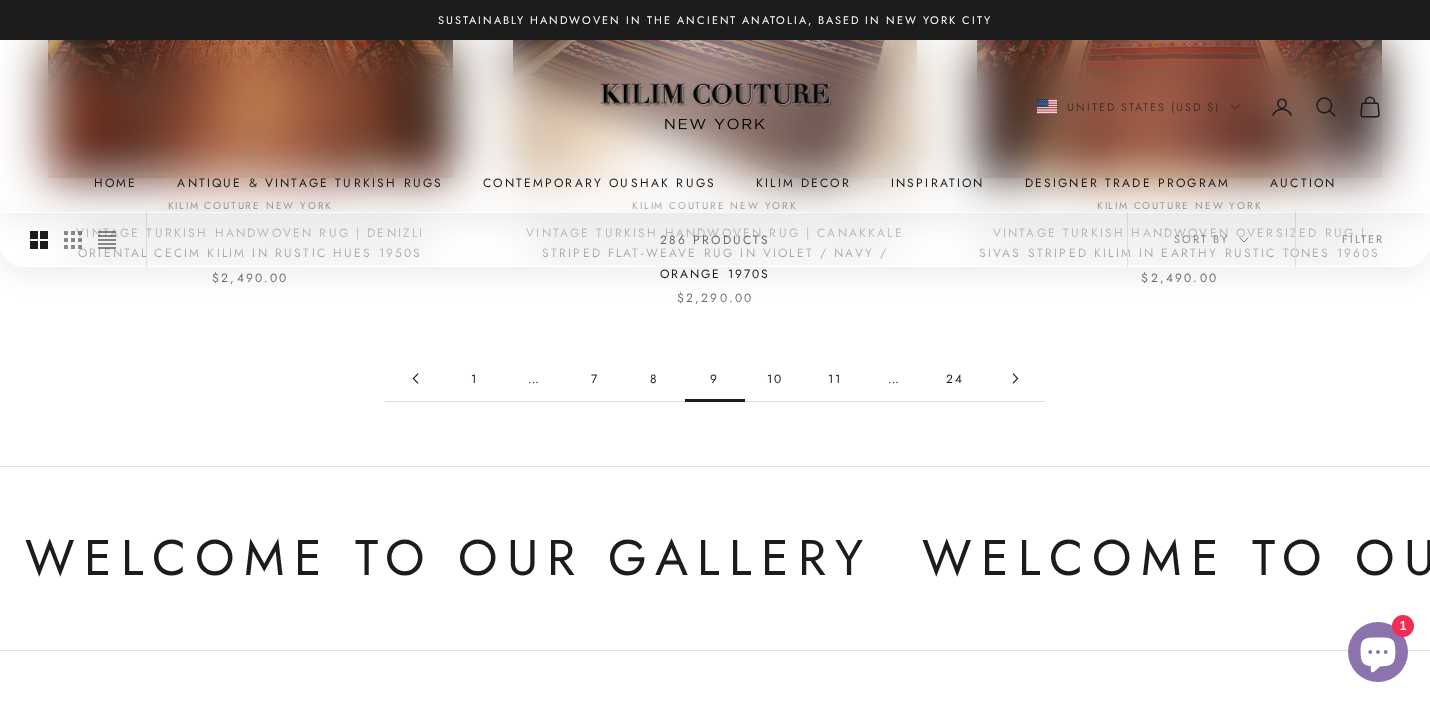 click on "10" at bounding box center [775, 378] 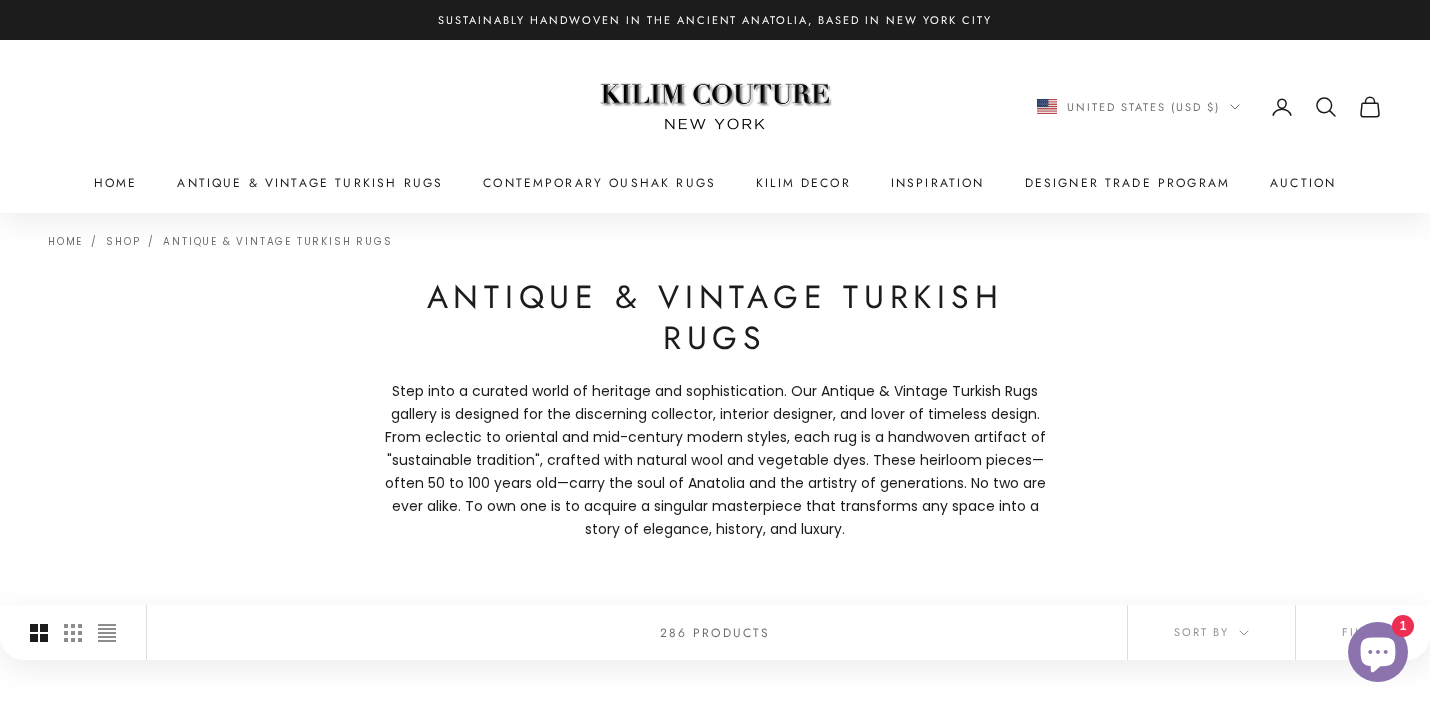 scroll, scrollTop: 0, scrollLeft: 0, axis: both 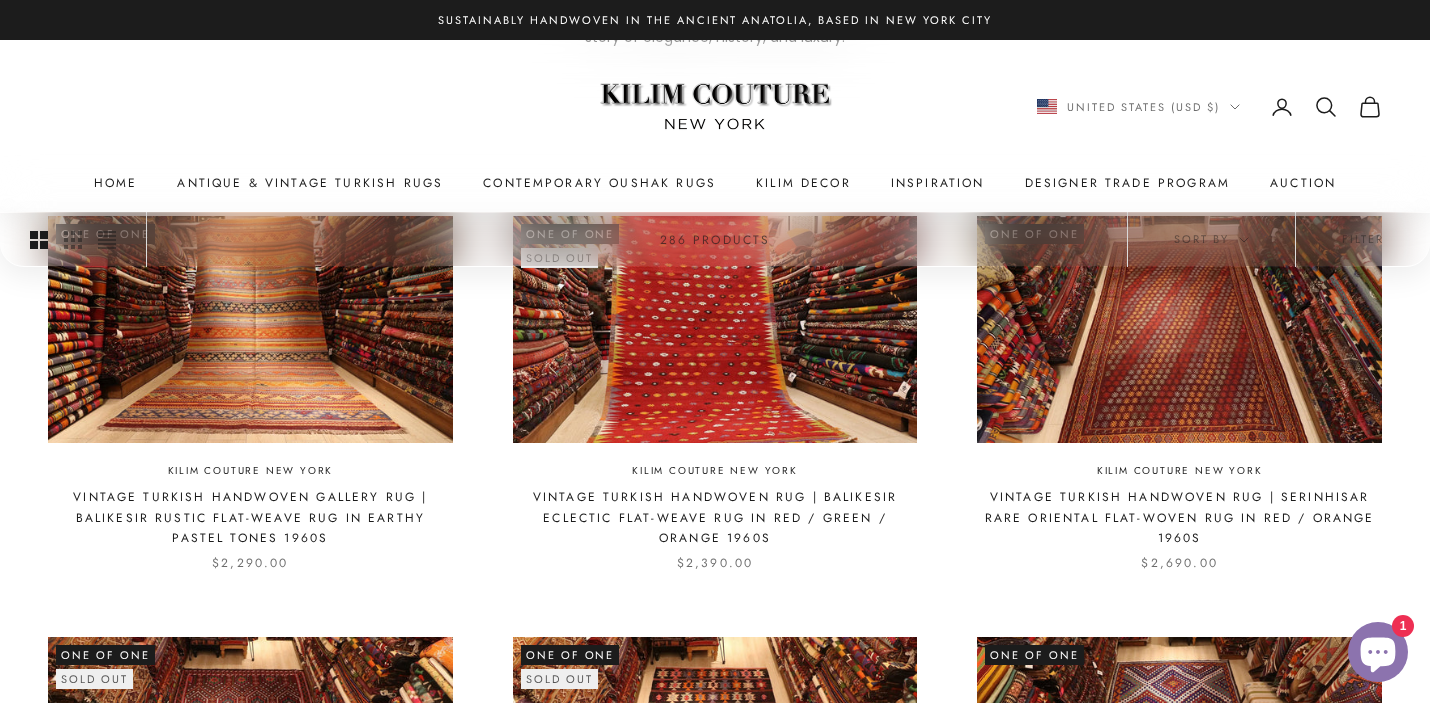 drag, startPoint x: 0, startPoint y: 0, endPoint x: 898, endPoint y: 45, distance: 899.1268 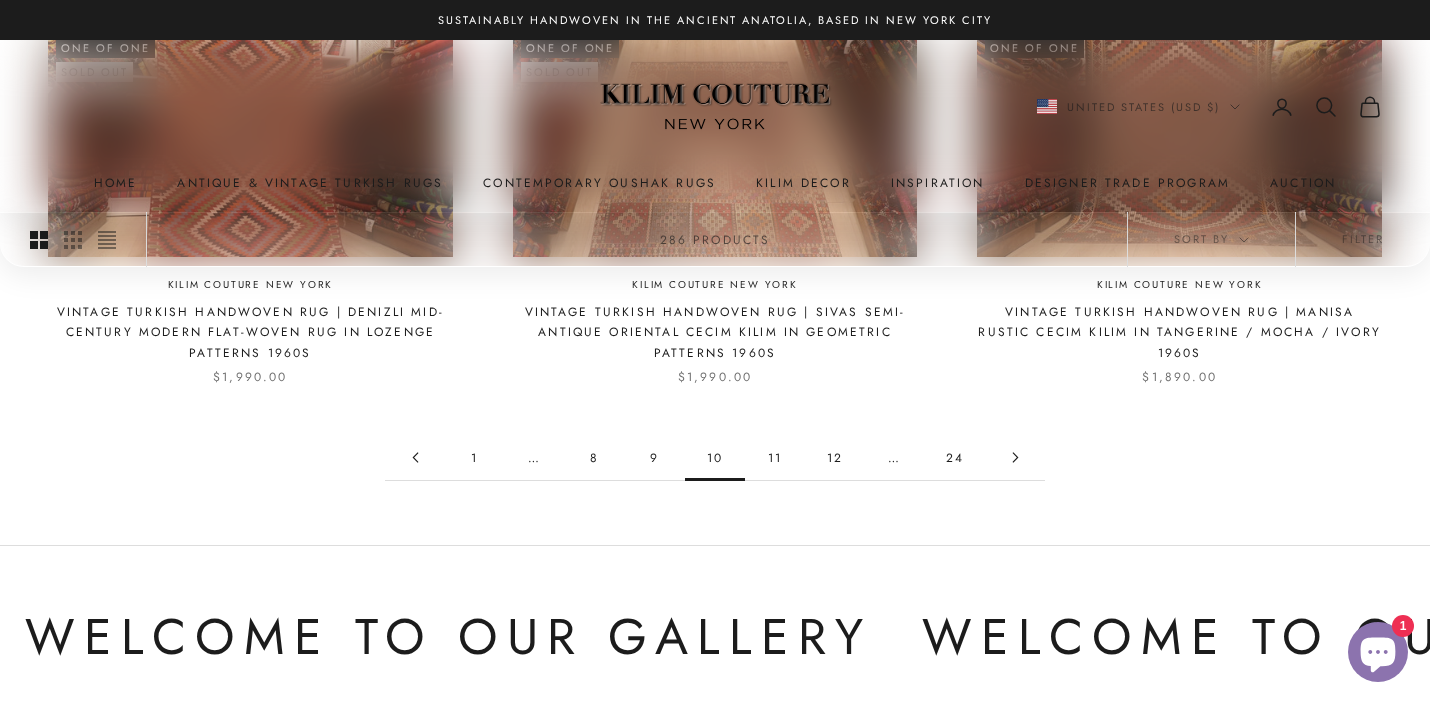 scroll, scrollTop: 1789, scrollLeft: 0, axis: vertical 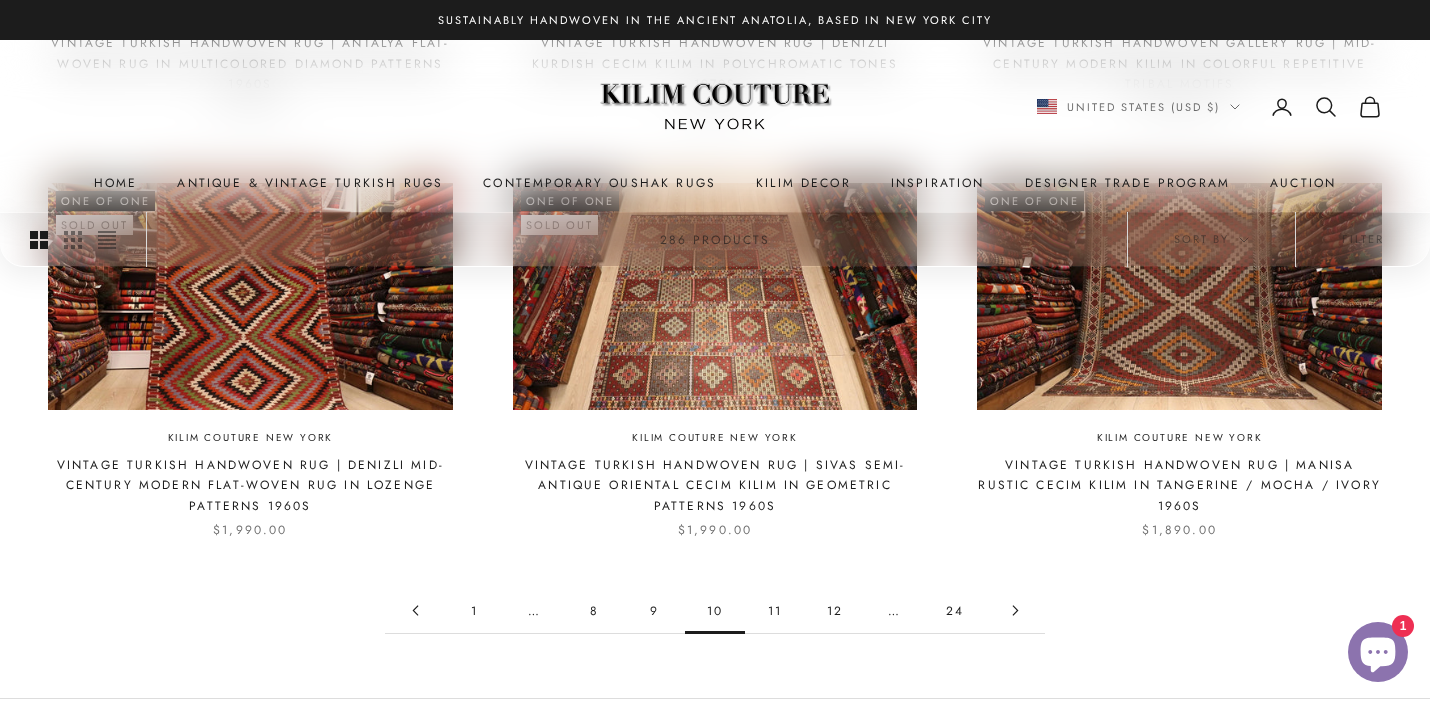 click on "11" at bounding box center (775, 610) 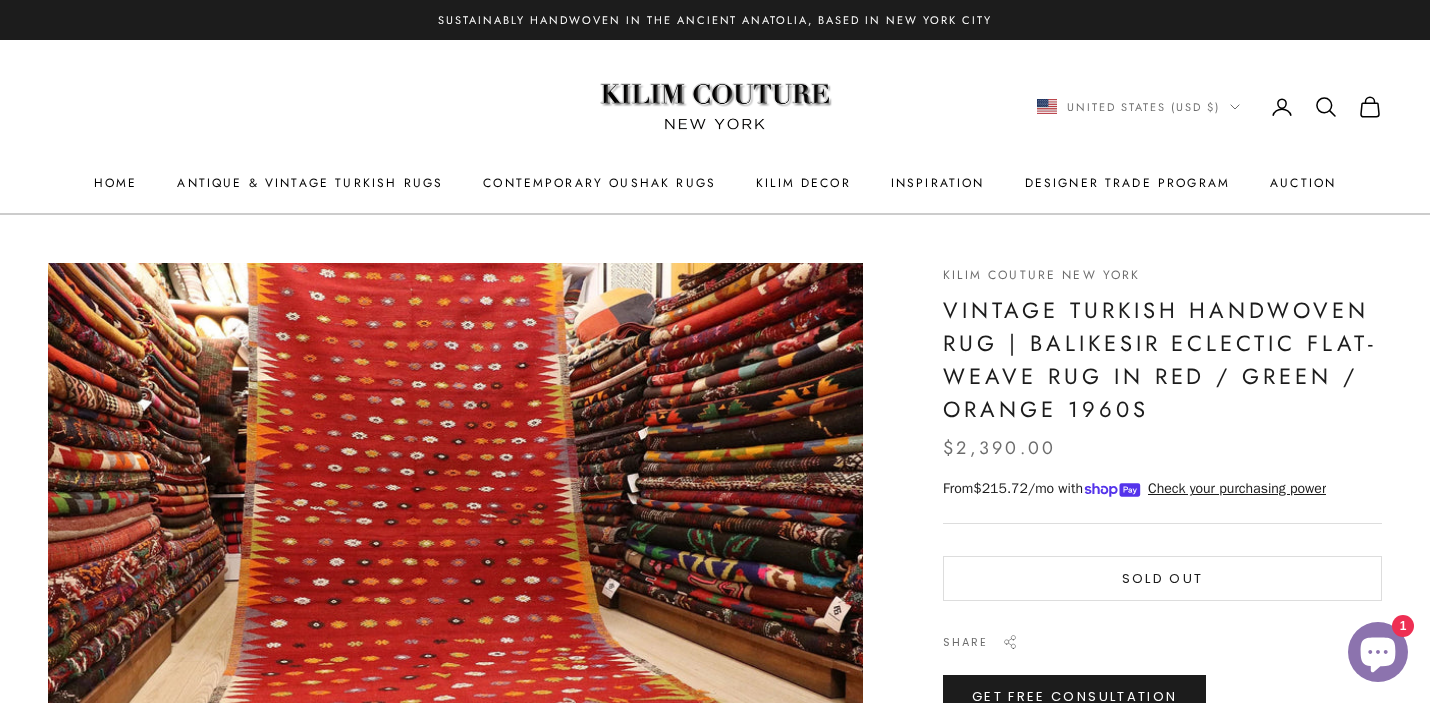 scroll, scrollTop: 0, scrollLeft: 0, axis: both 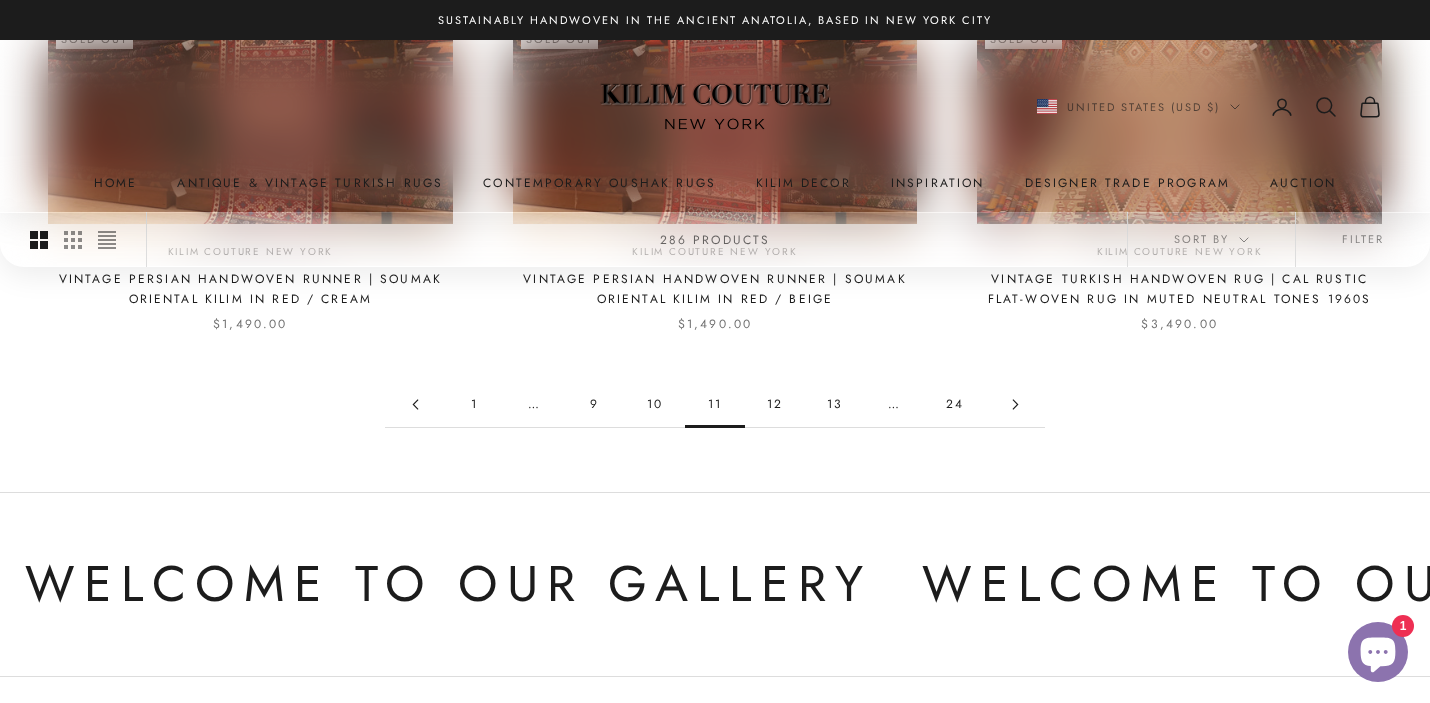 click on "12" at bounding box center [775, 404] 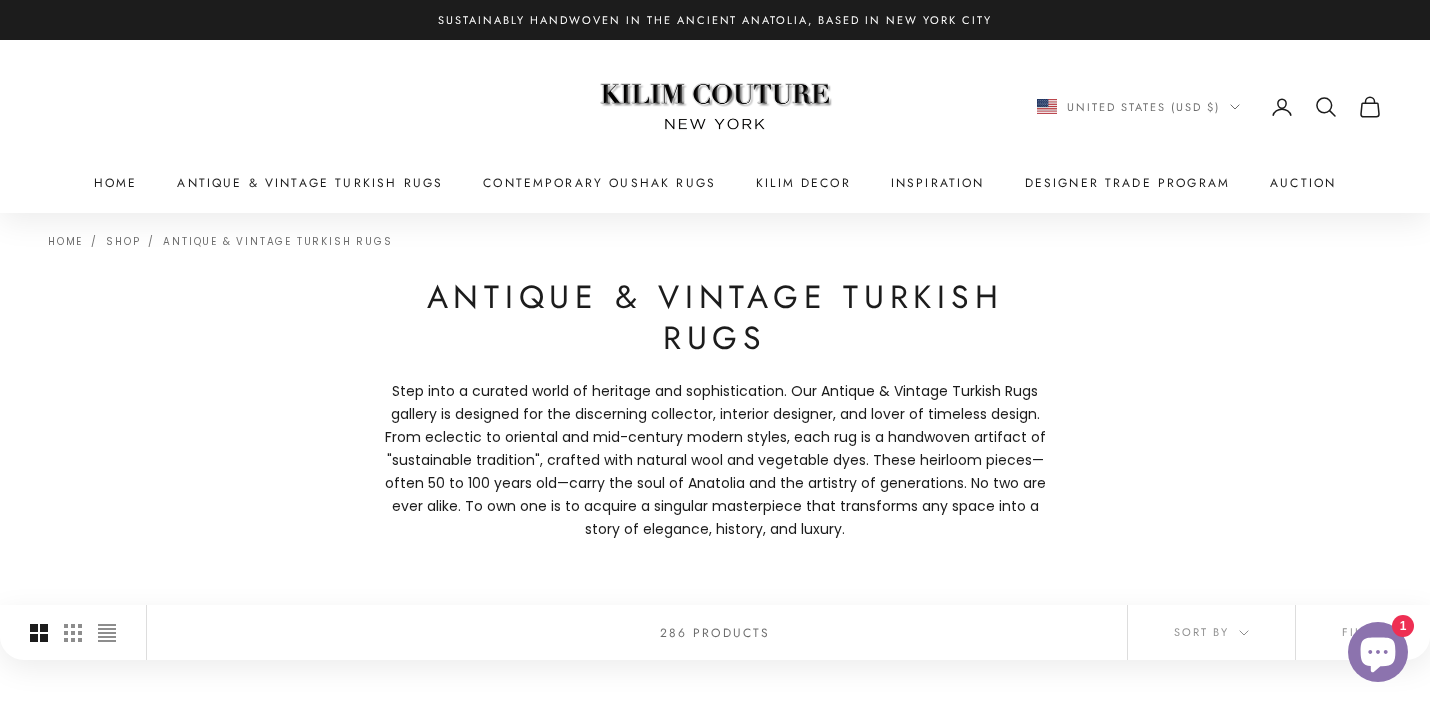 scroll, scrollTop: 0, scrollLeft: 0, axis: both 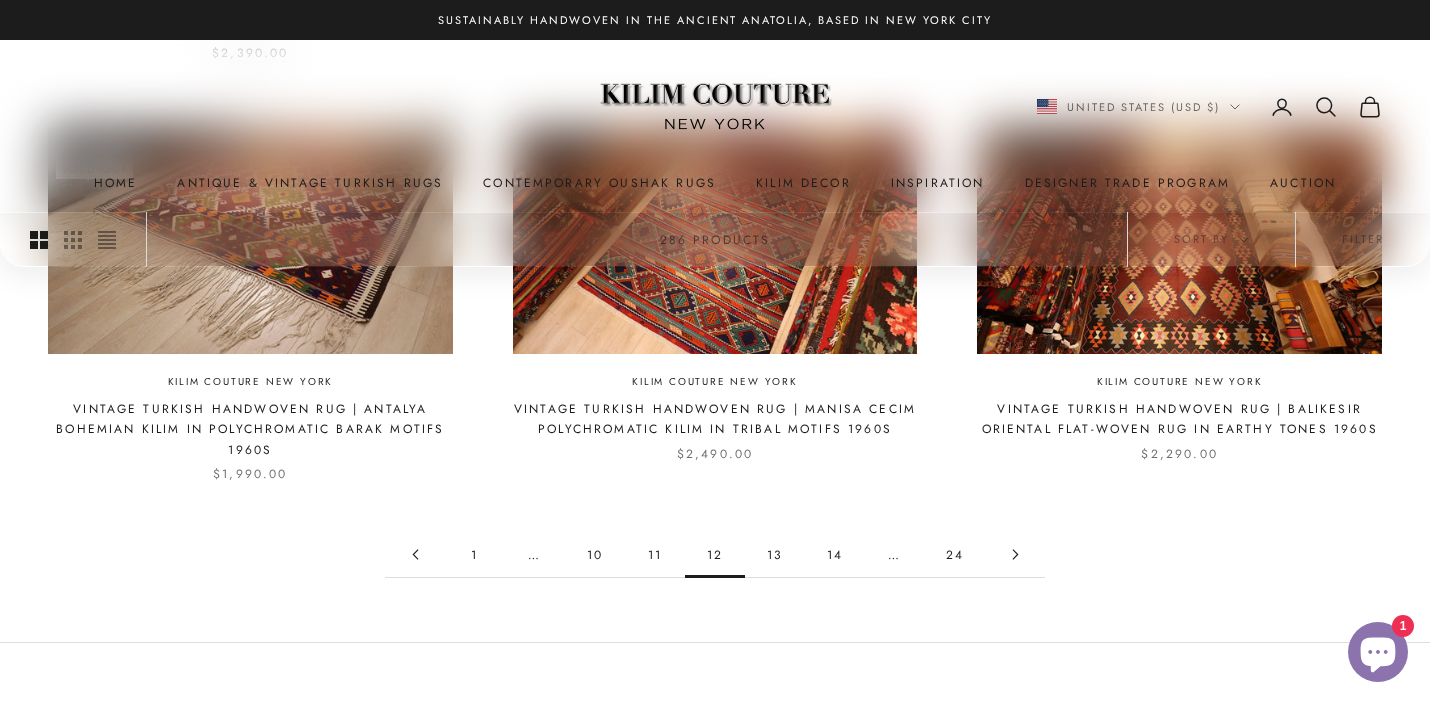 click on "13" at bounding box center [775, 554] 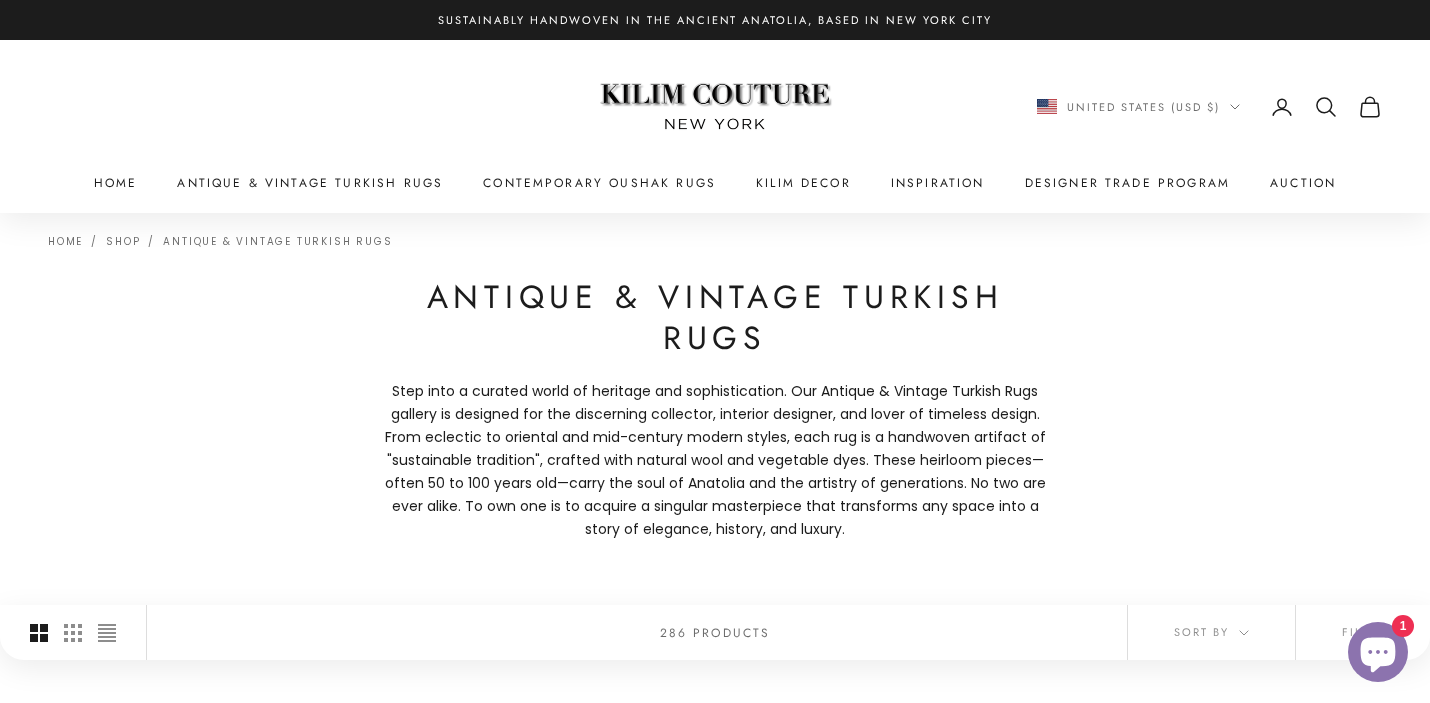scroll, scrollTop: 0, scrollLeft: 0, axis: both 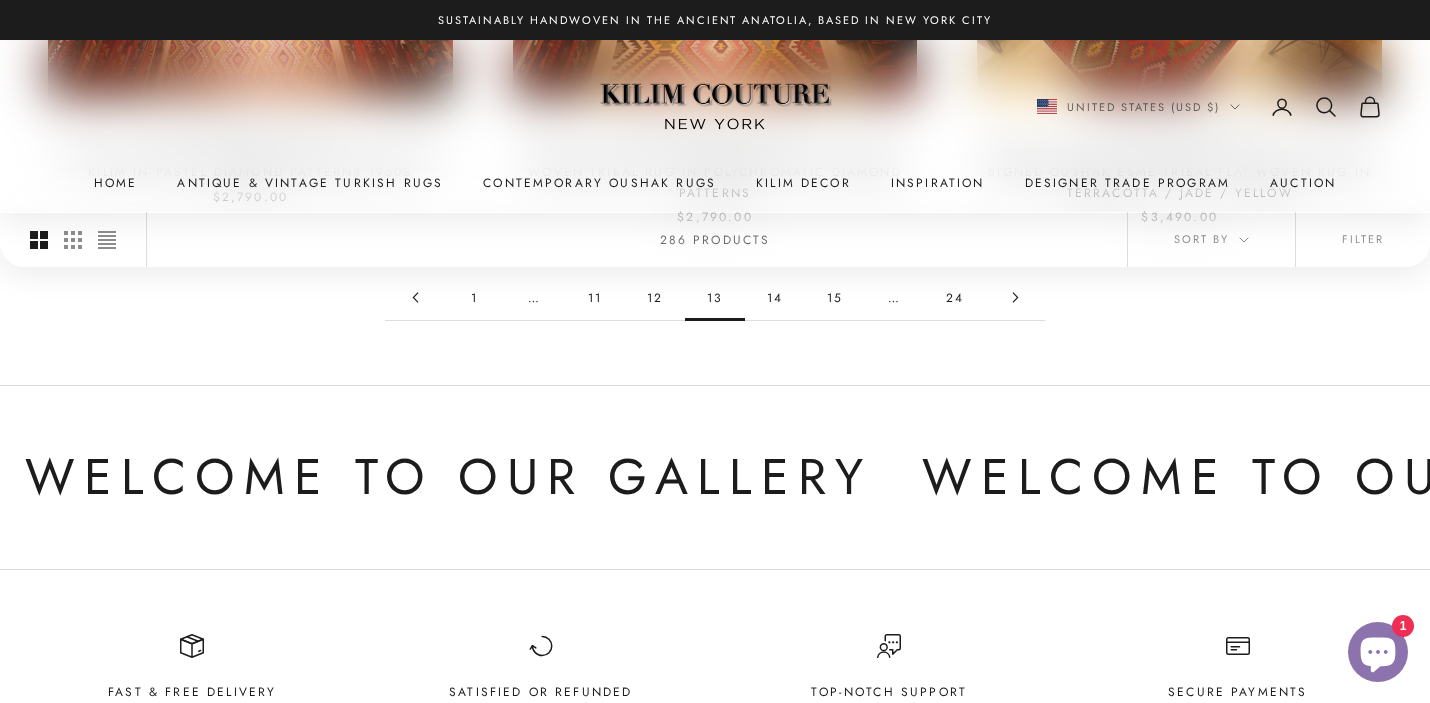 click on "14" at bounding box center (775, 297) 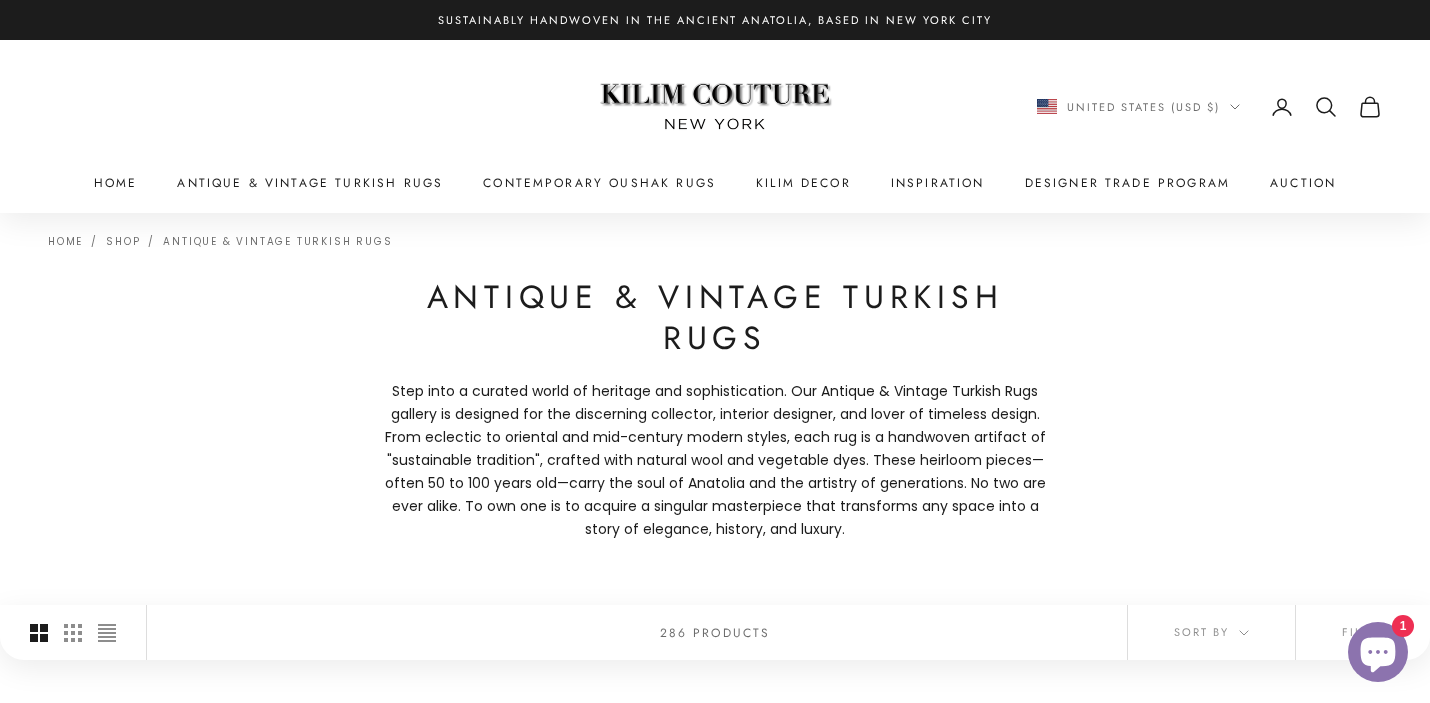 scroll, scrollTop: 0, scrollLeft: 0, axis: both 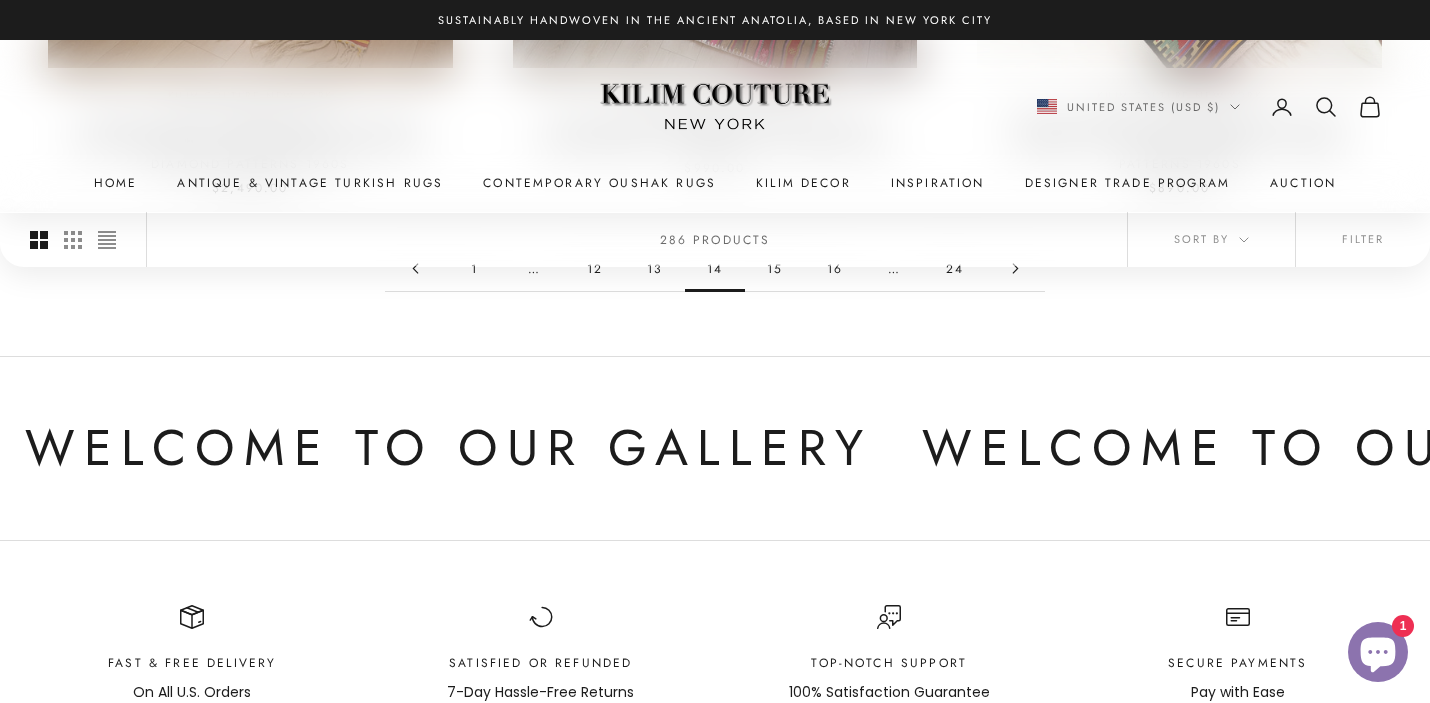 click on "15" at bounding box center (775, 268) 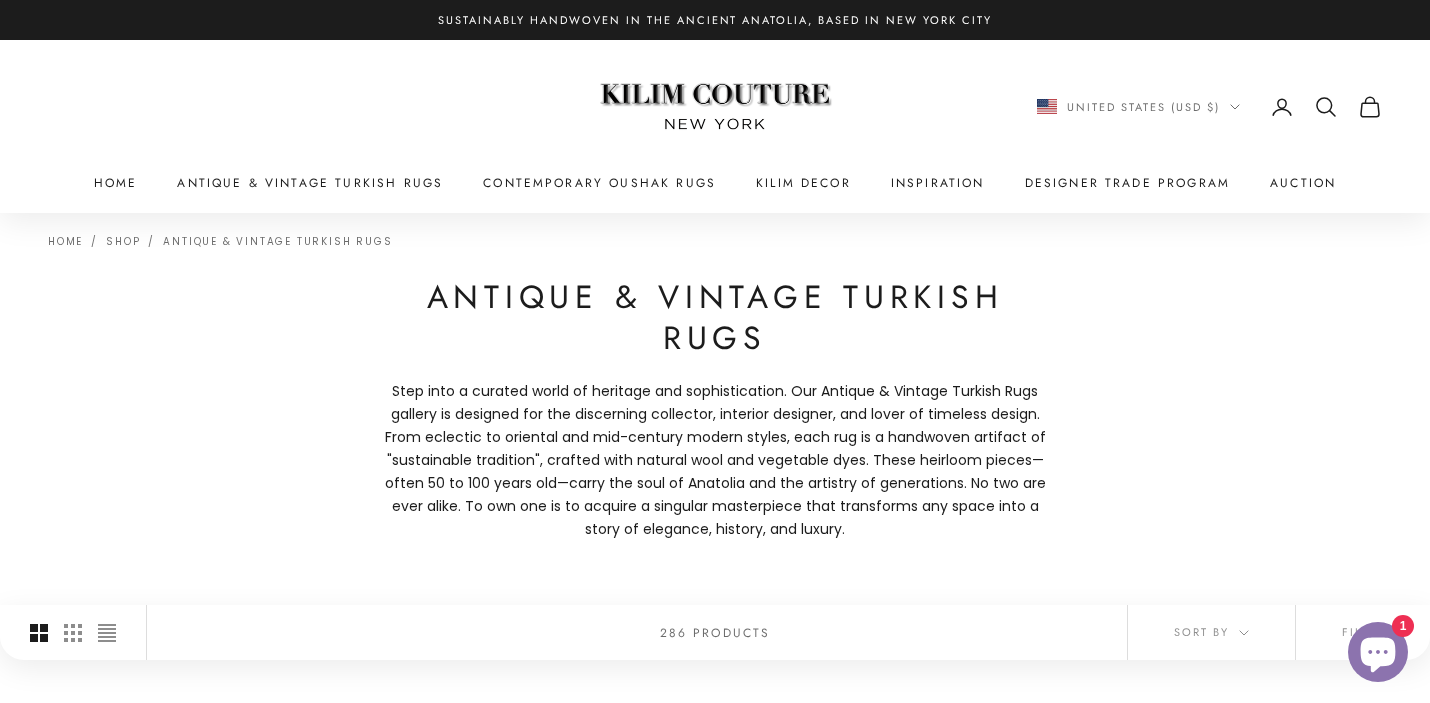 scroll, scrollTop: 0, scrollLeft: 0, axis: both 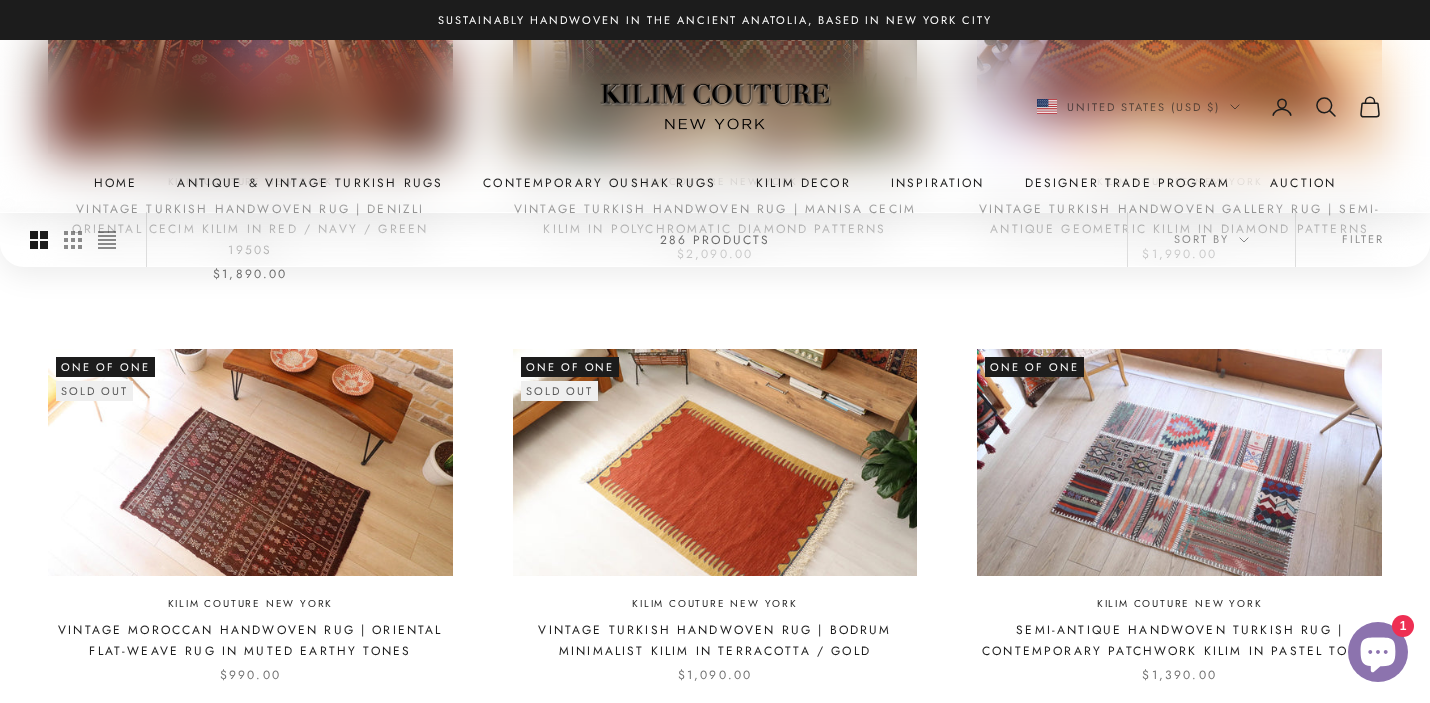 drag, startPoint x: 731, startPoint y: 411, endPoint x: 889, endPoint y: 17, distance: 424.4997 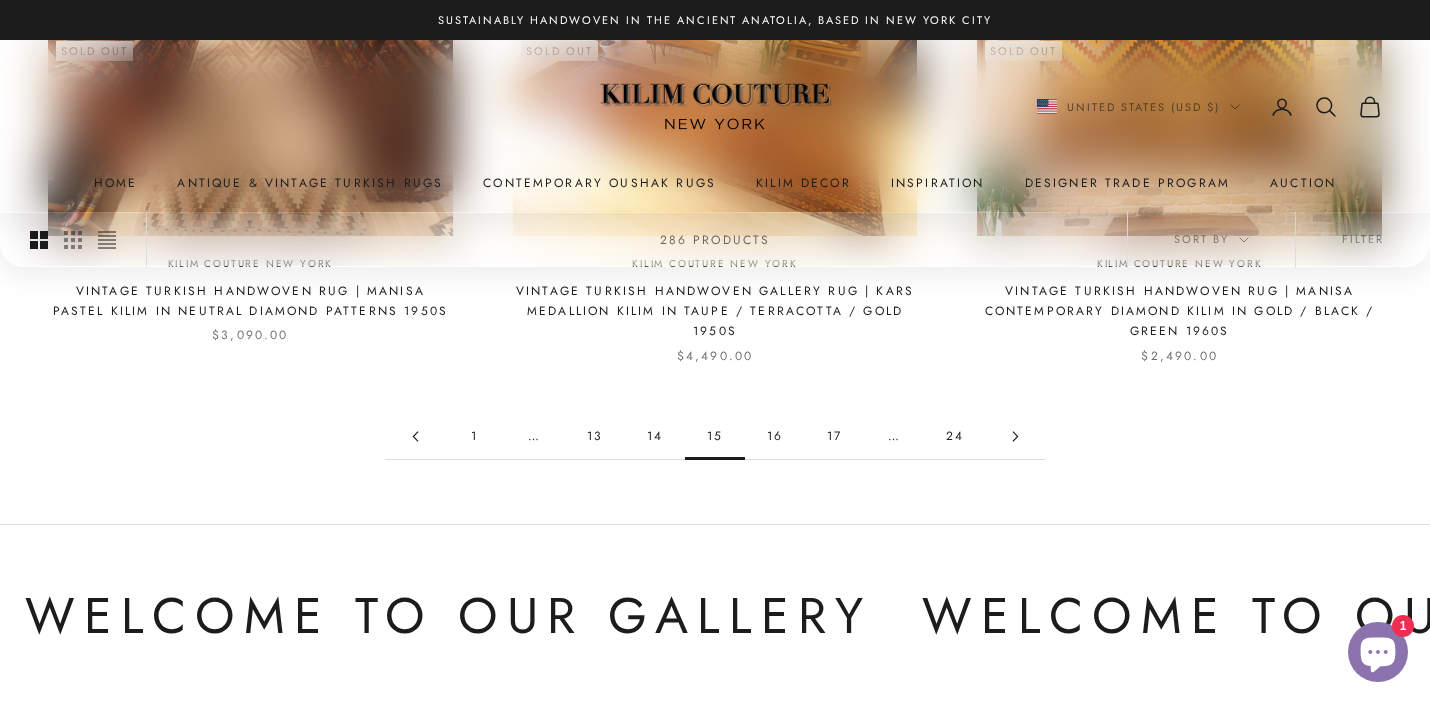 scroll, scrollTop: 2042, scrollLeft: 0, axis: vertical 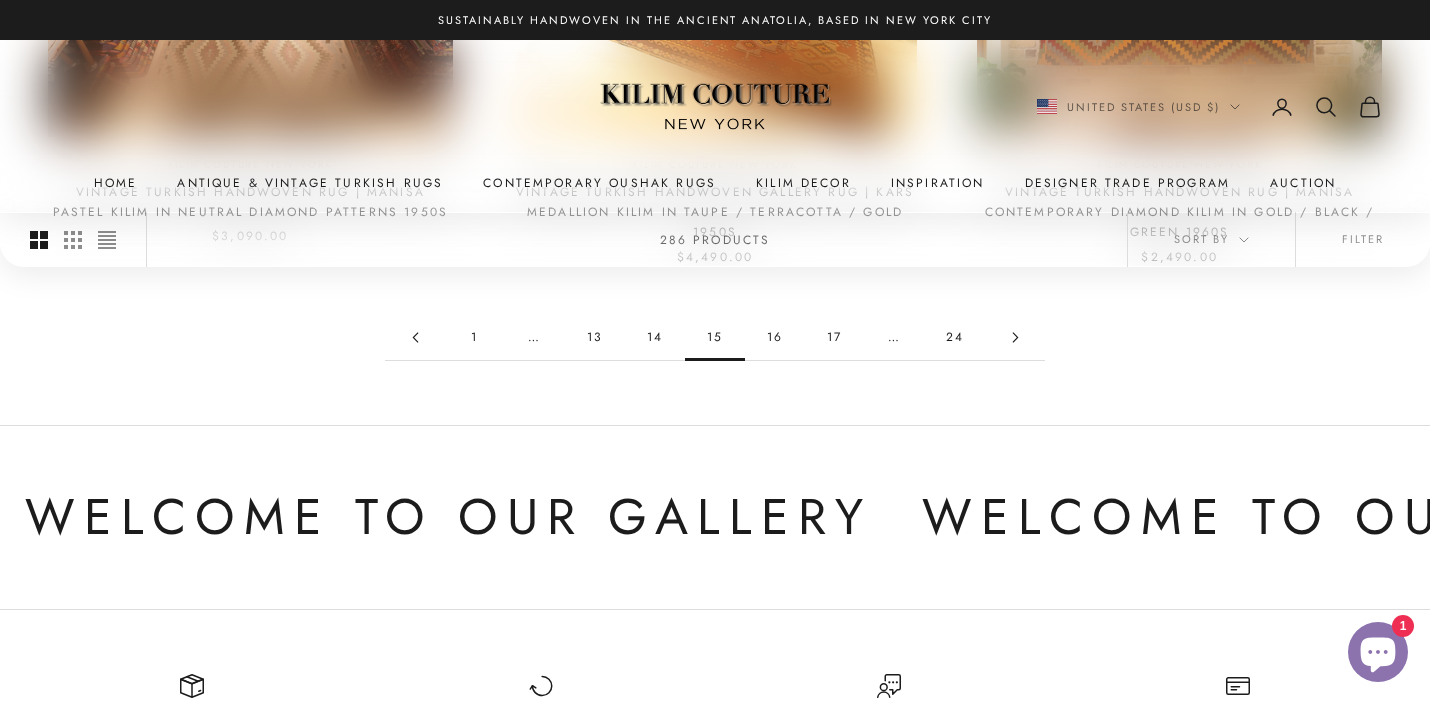 click on "16" at bounding box center (775, 337) 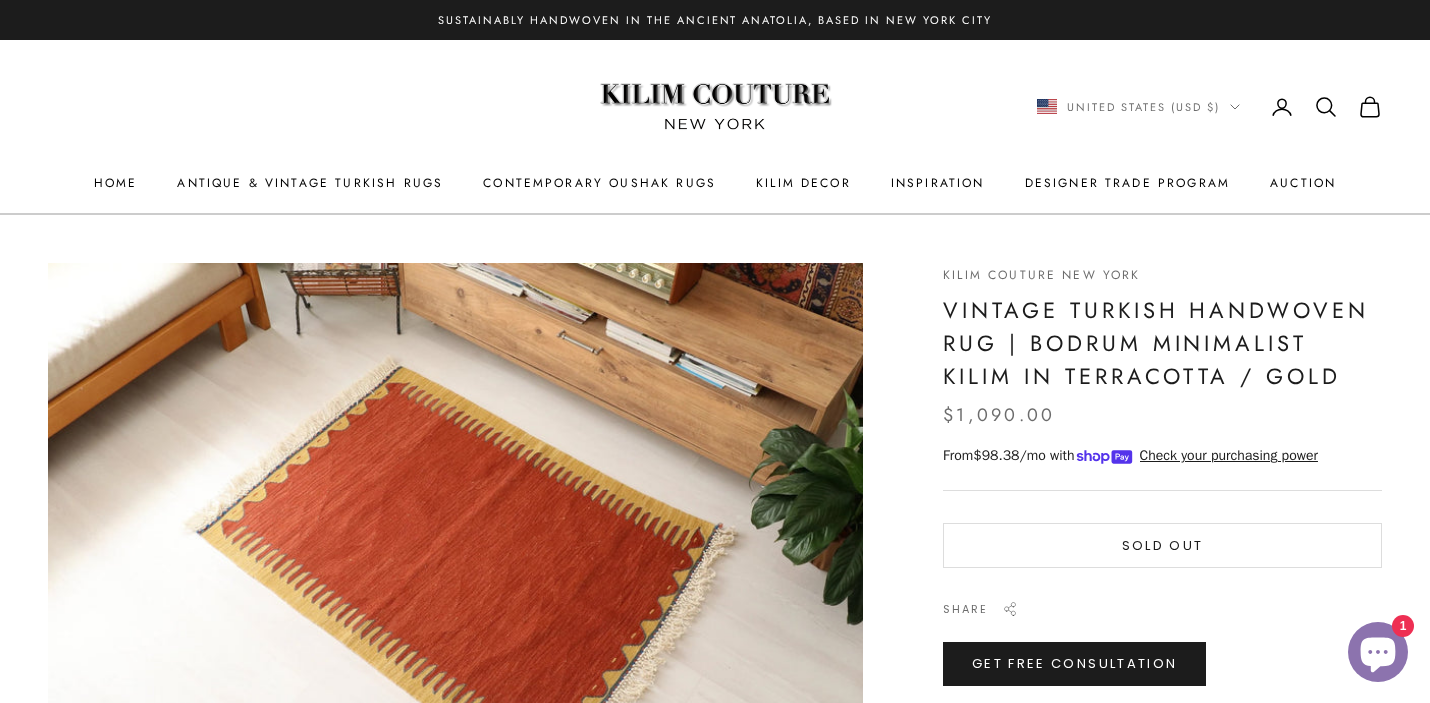 scroll, scrollTop: 0, scrollLeft: 0, axis: both 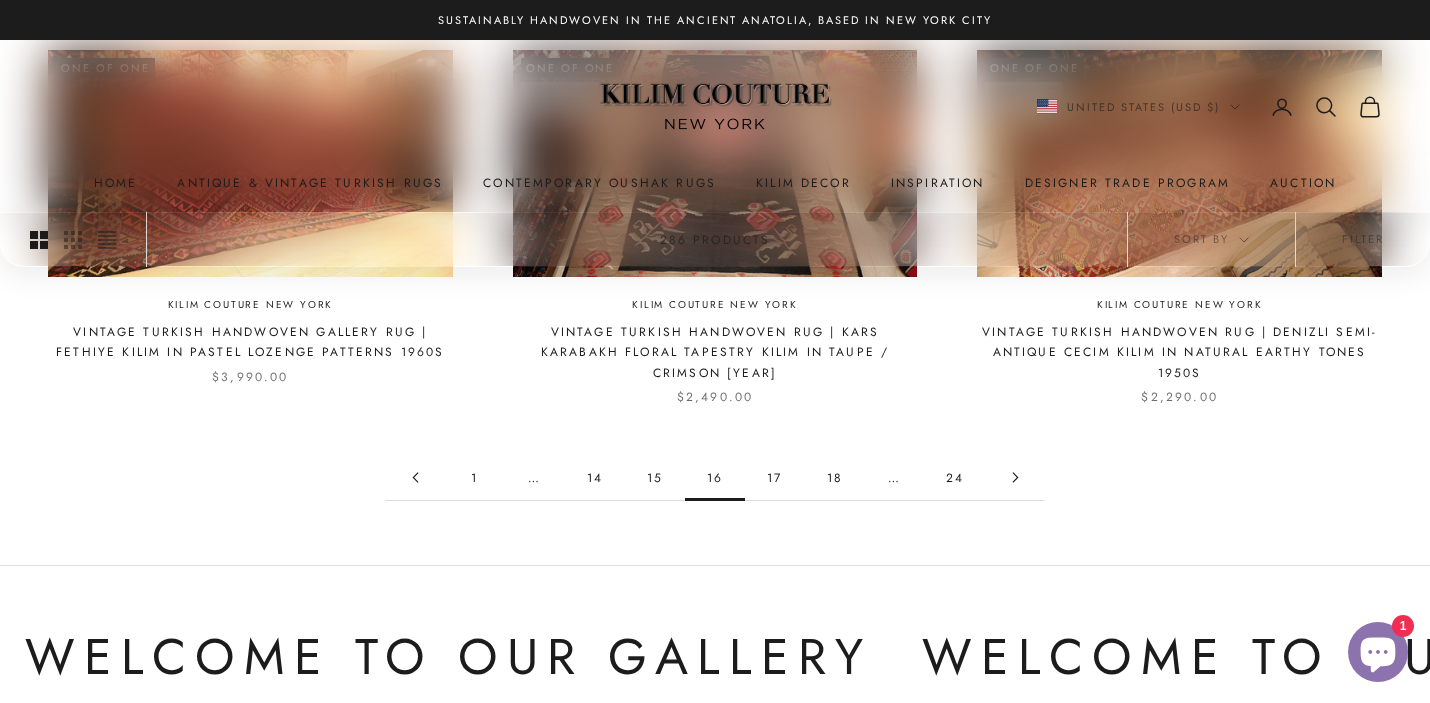 click on "17" at bounding box center (775, 477) 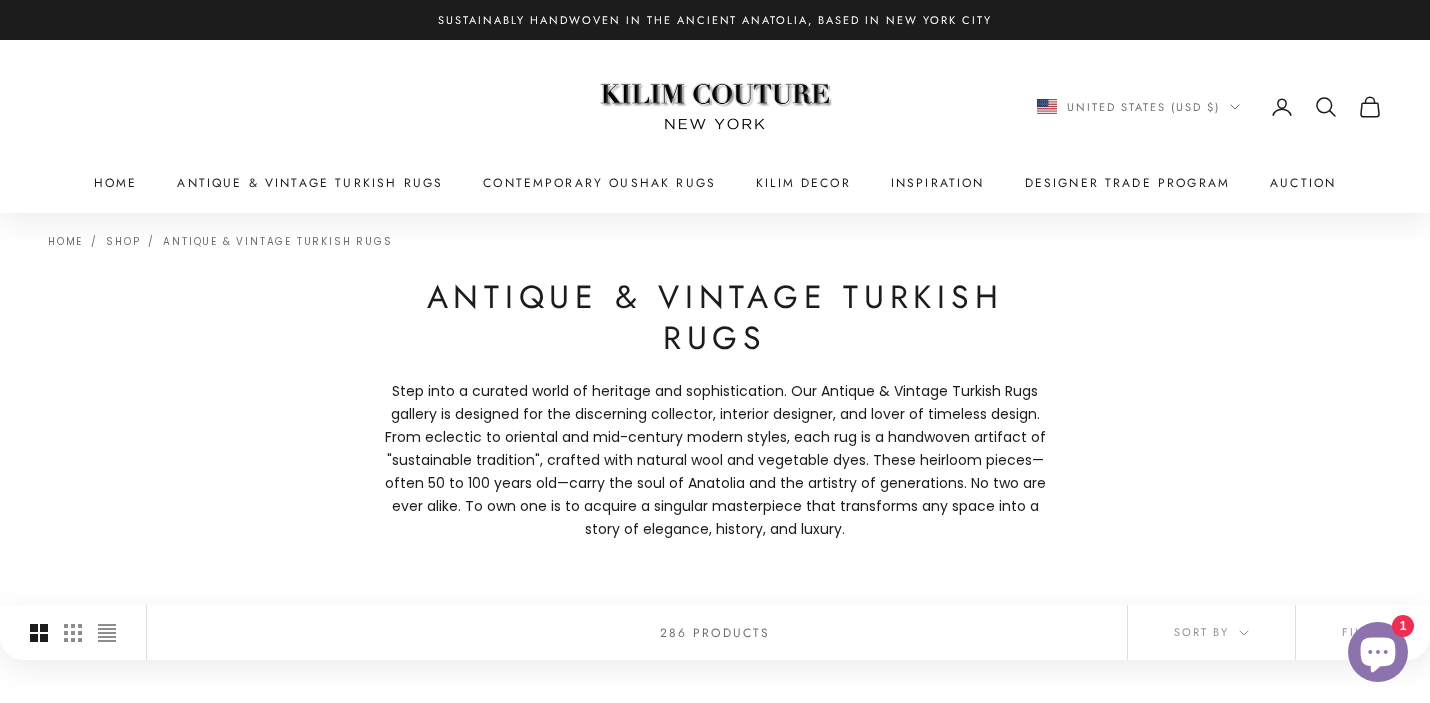scroll, scrollTop: 0, scrollLeft: 0, axis: both 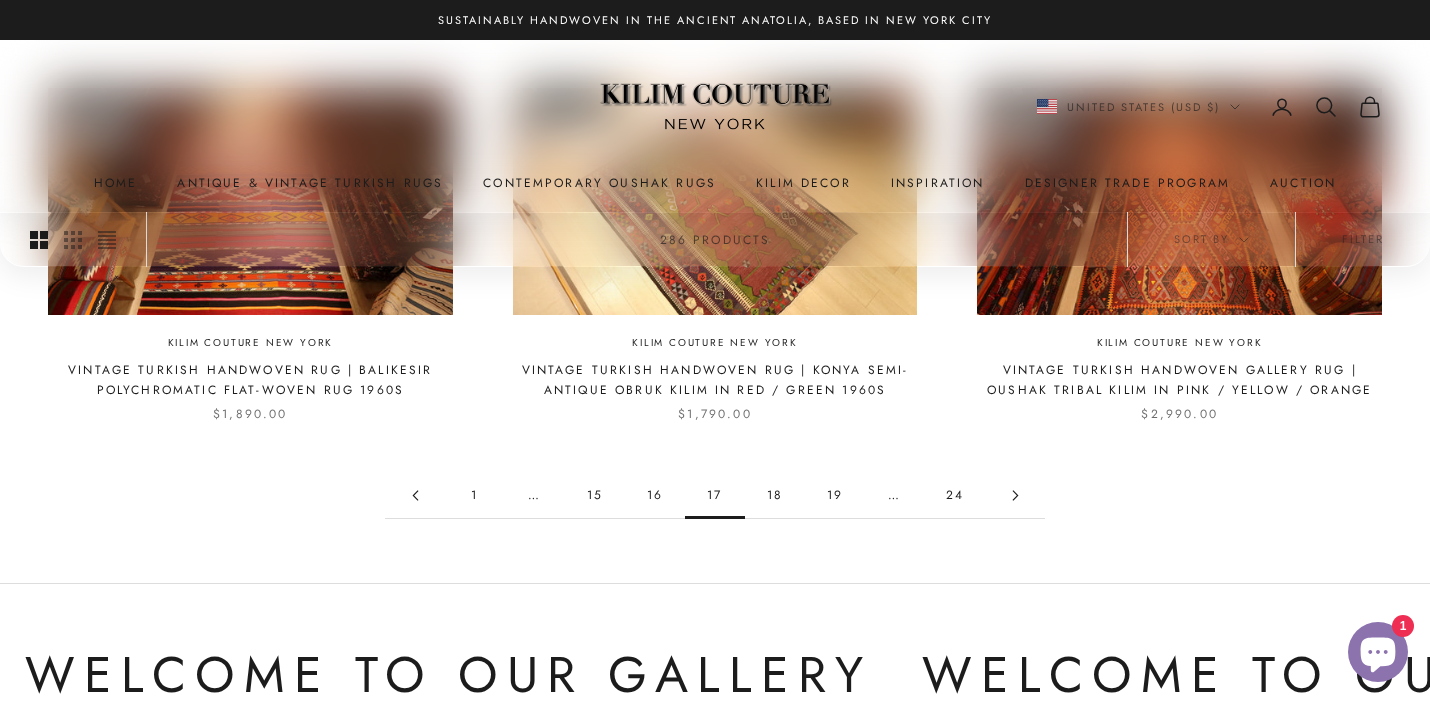 click on "18" at bounding box center (775, 495) 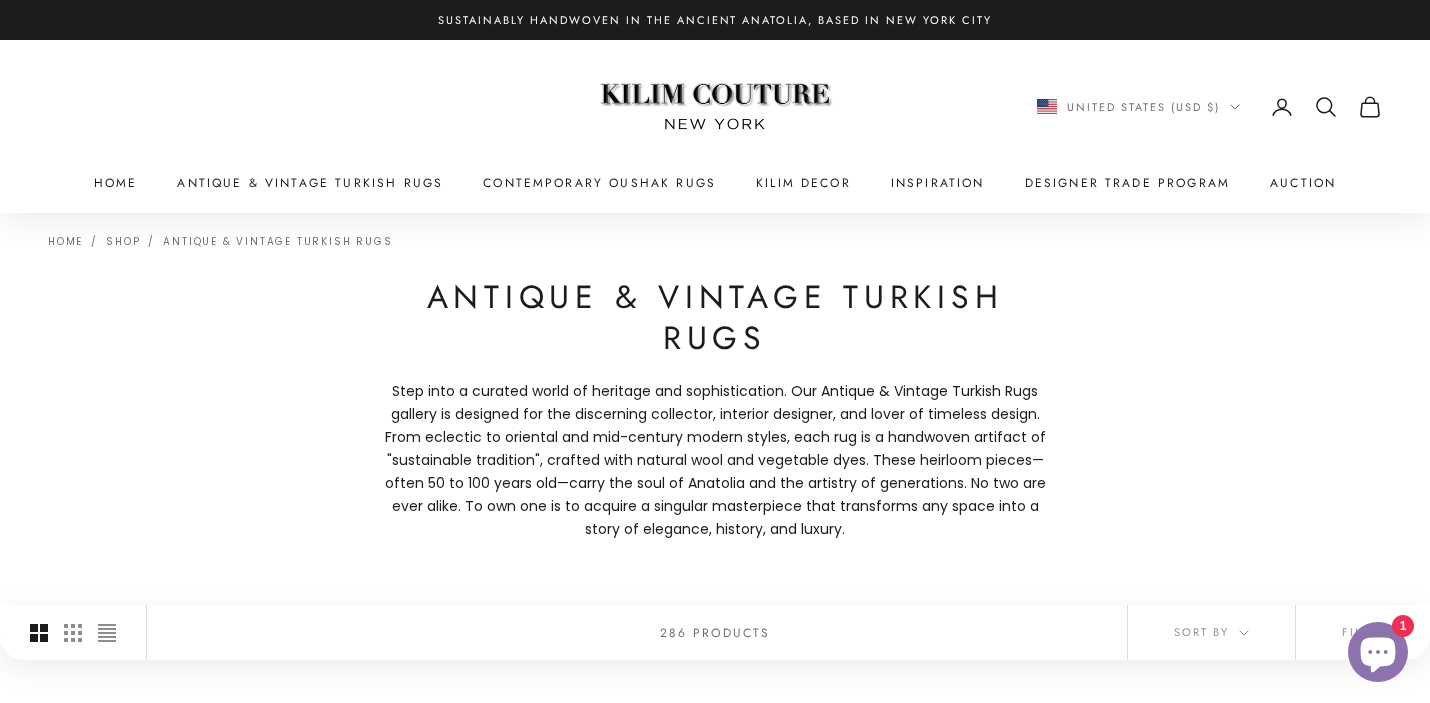 scroll, scrollTop: 0, scrollLeft: 0, axis: both 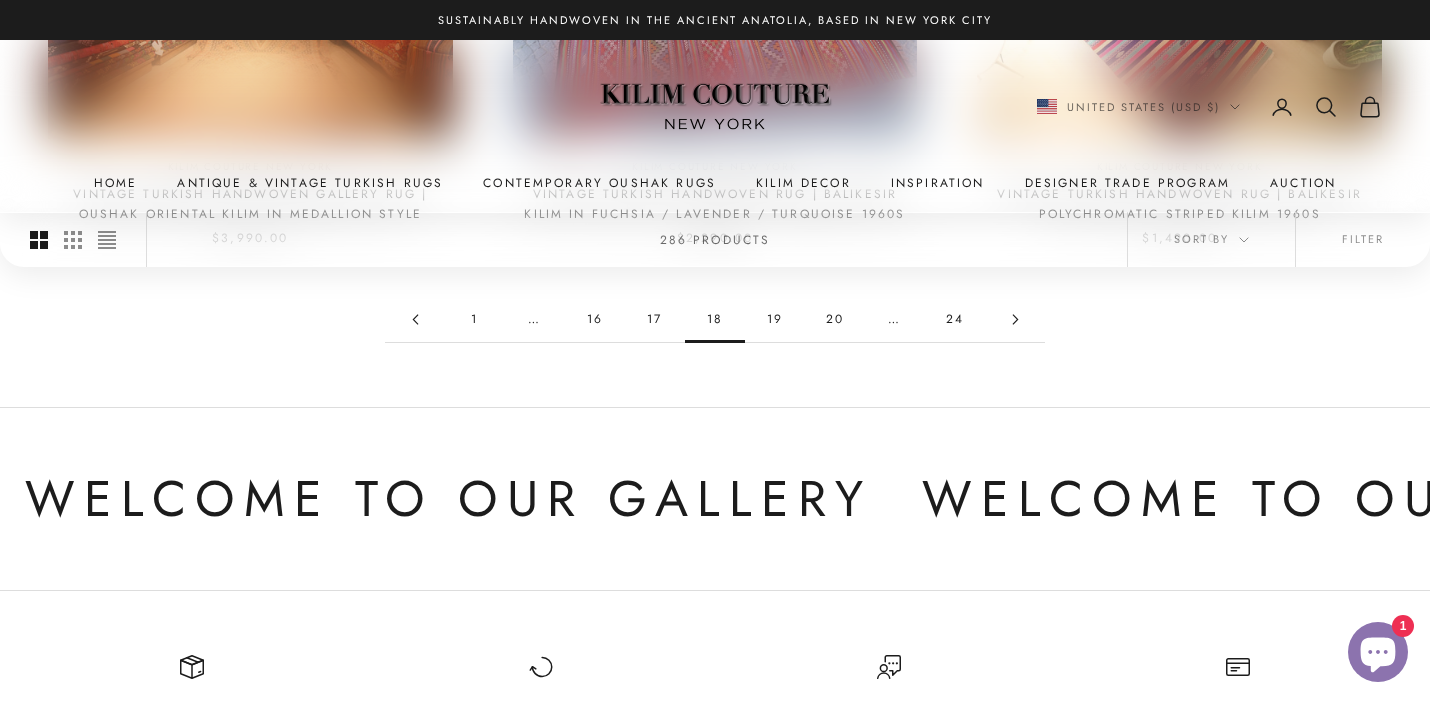 click on "19" at bounding box center [775, 319] 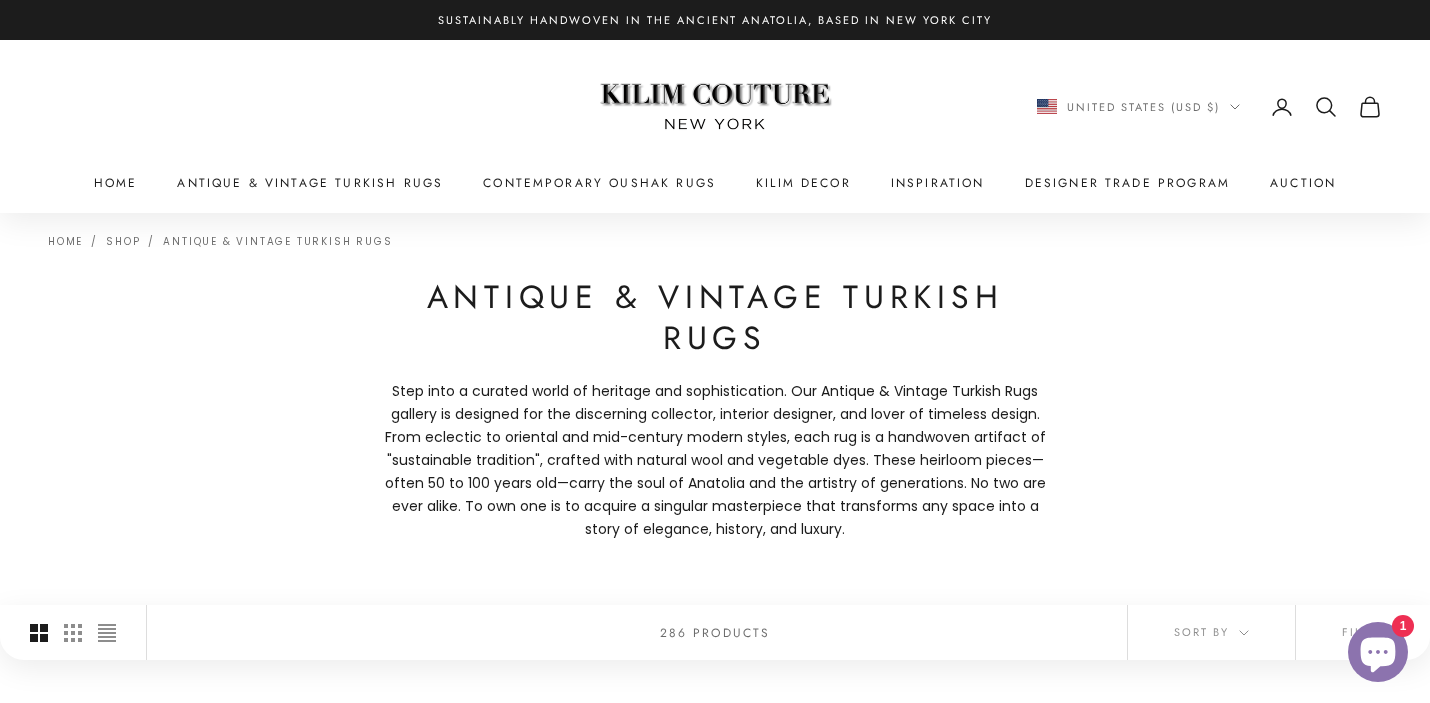 scroll, scrollTop: 0, scrollLeft: 0, axis: both 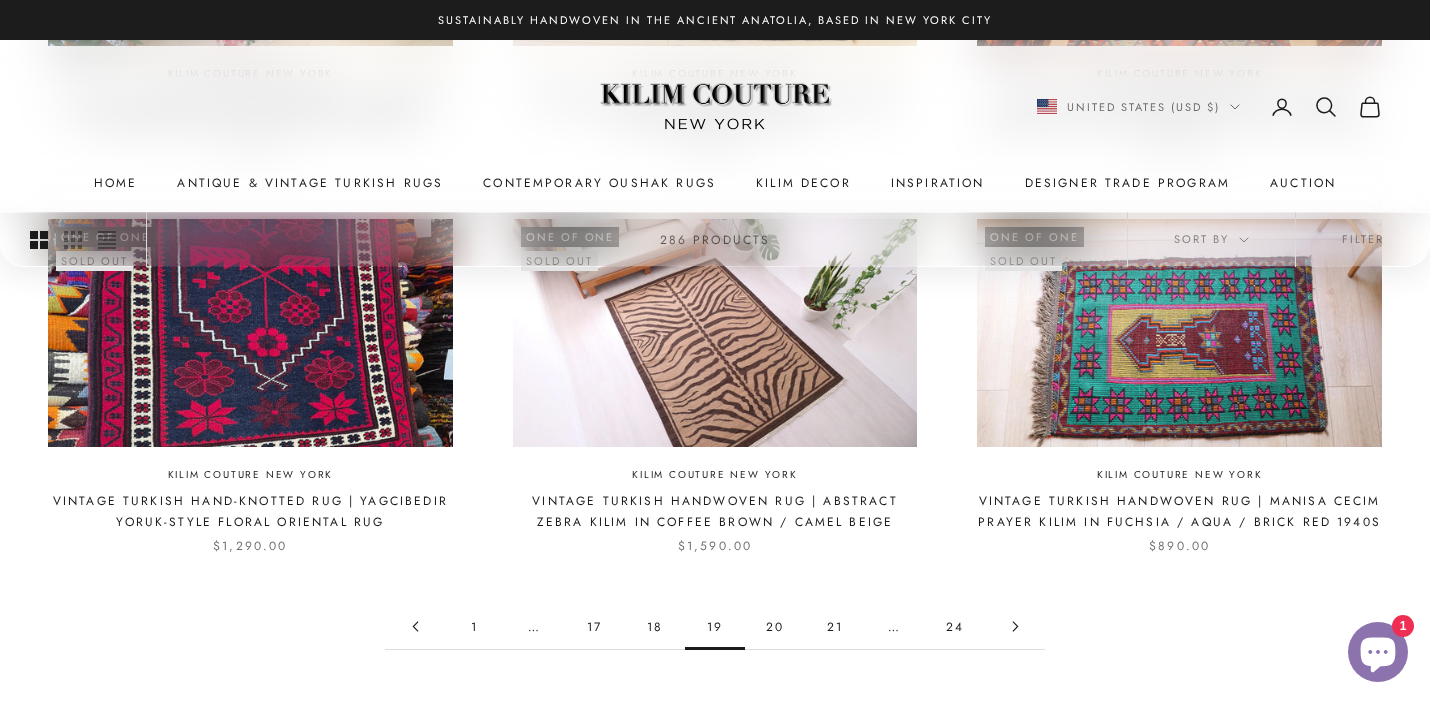 click at bounding box center (1179, 332) 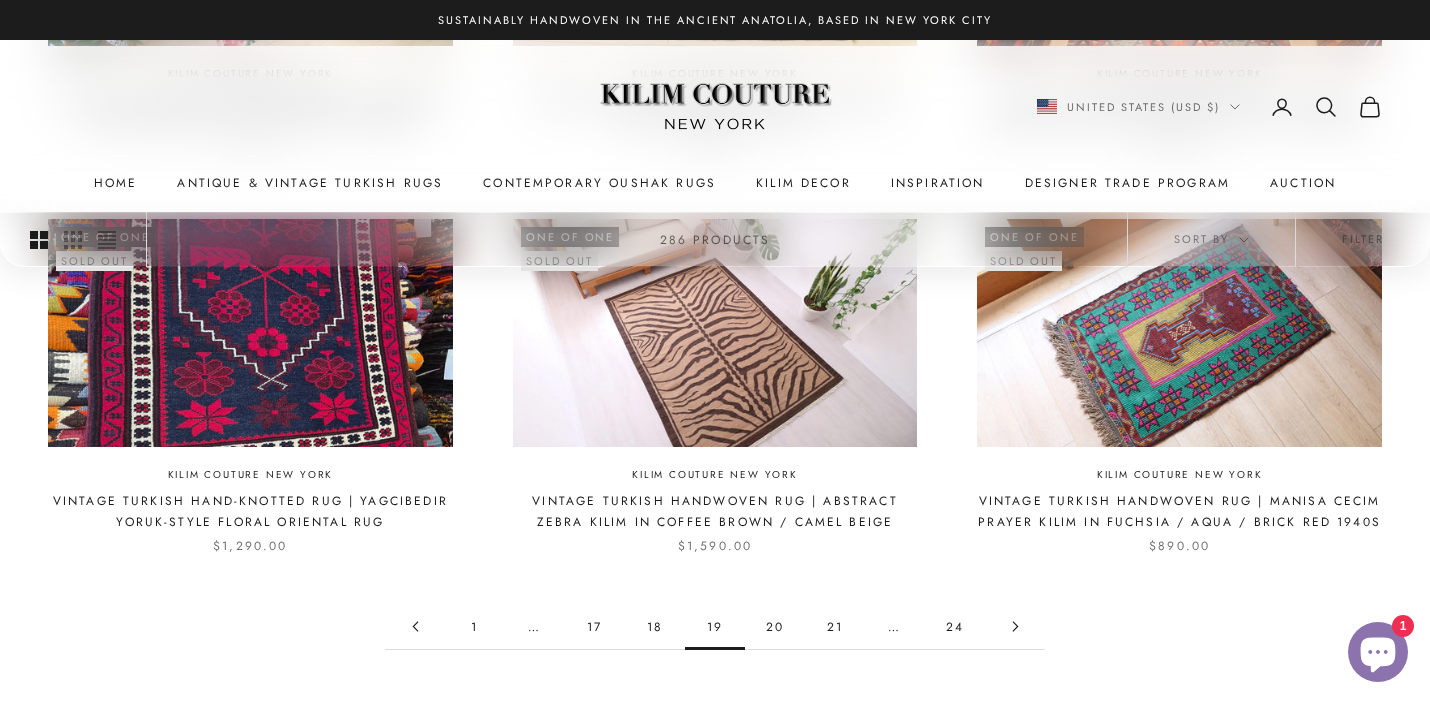 click on "20" at bounding box center [775, 626] 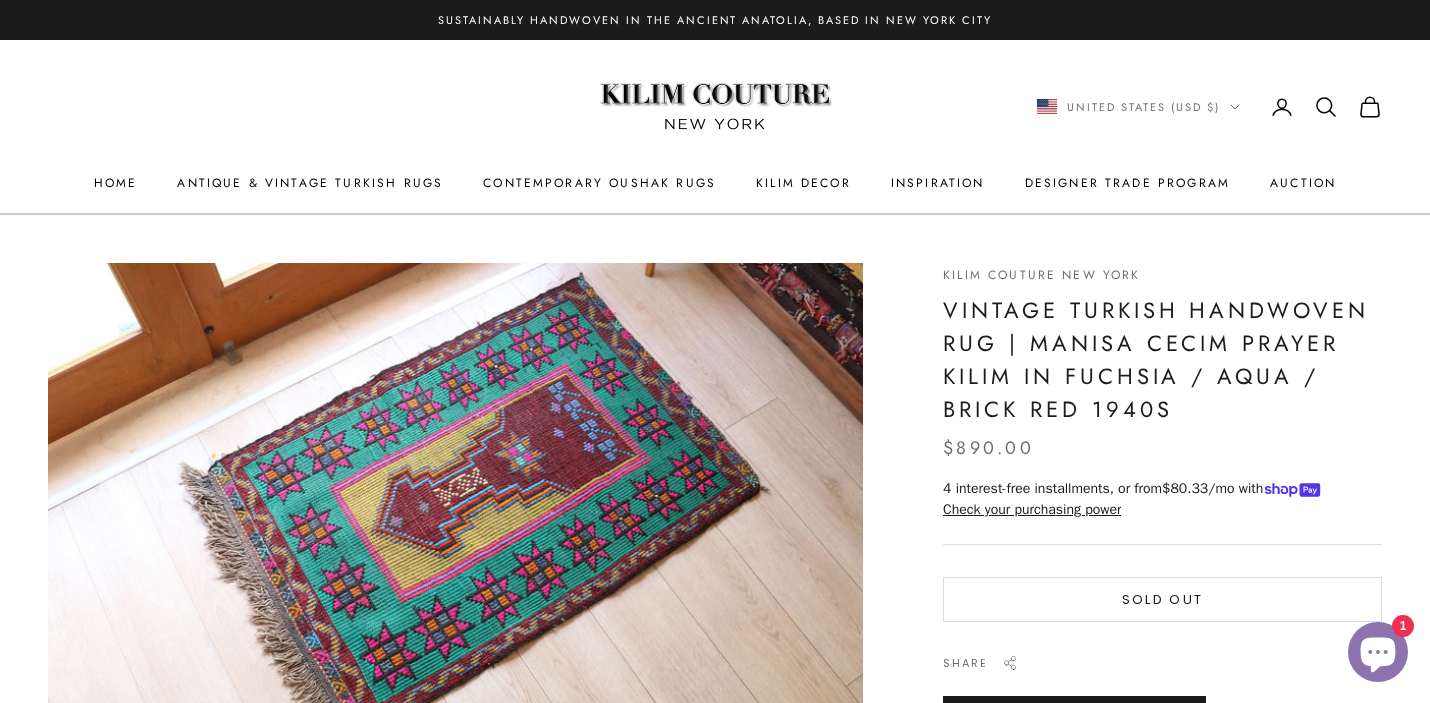 scroll, scrollTop: 0, scrollLeft: 0, axis: both 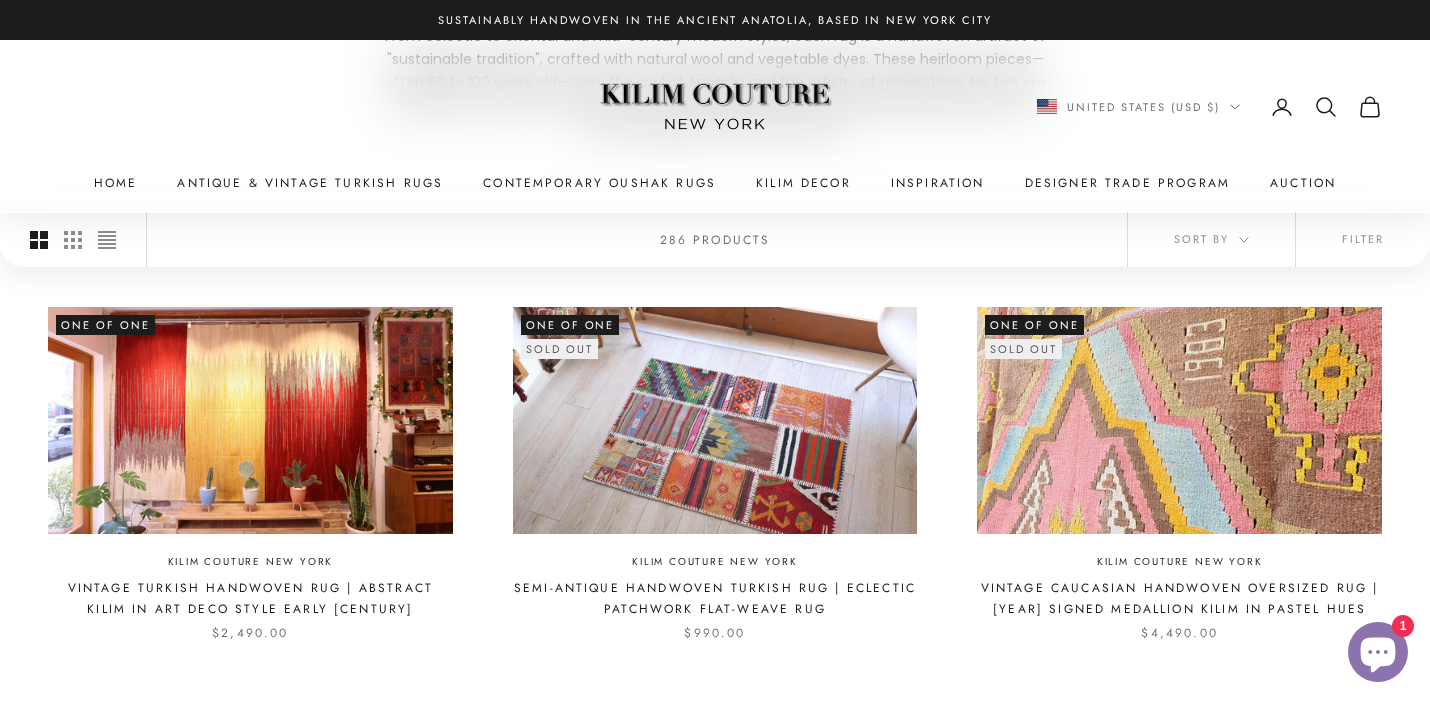click at bounding box center [1179, 420] 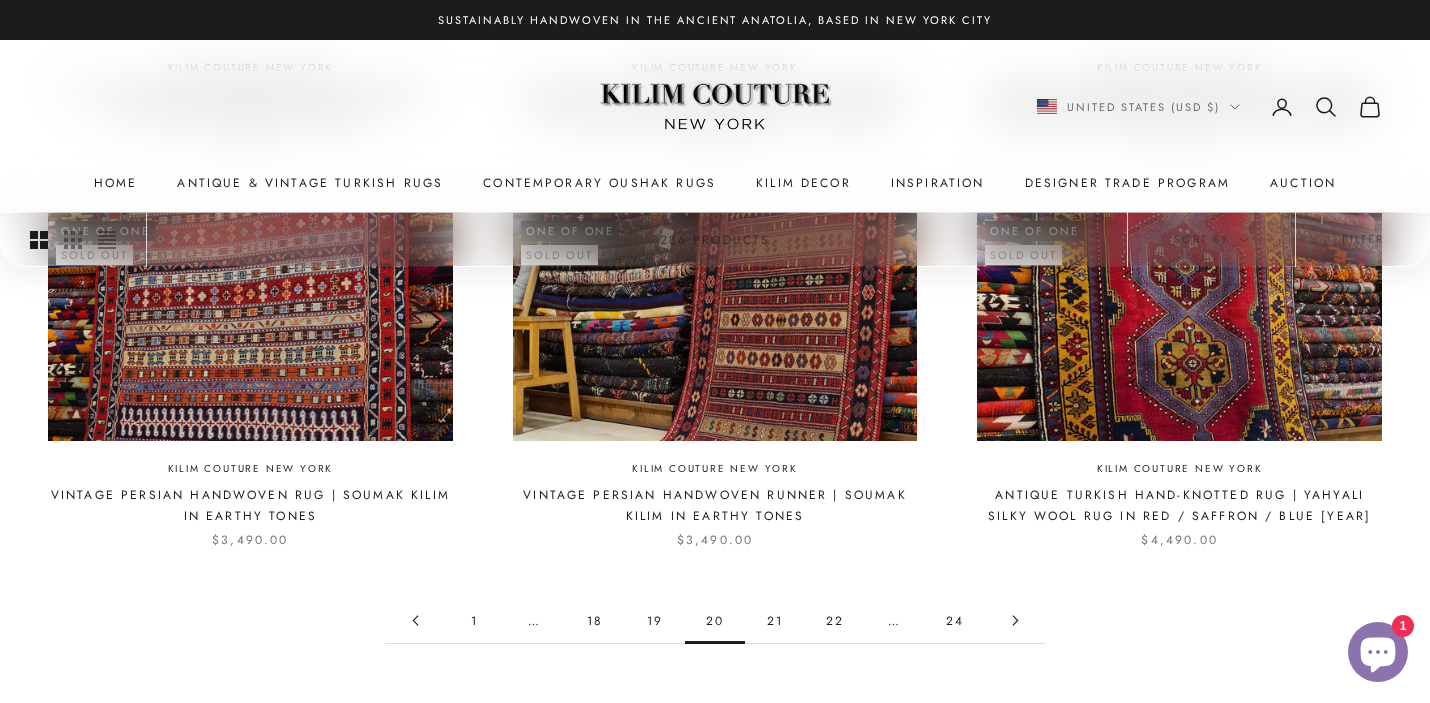 scroll, scrollTop: 1720, scrollLeft: 0, axis: vertical 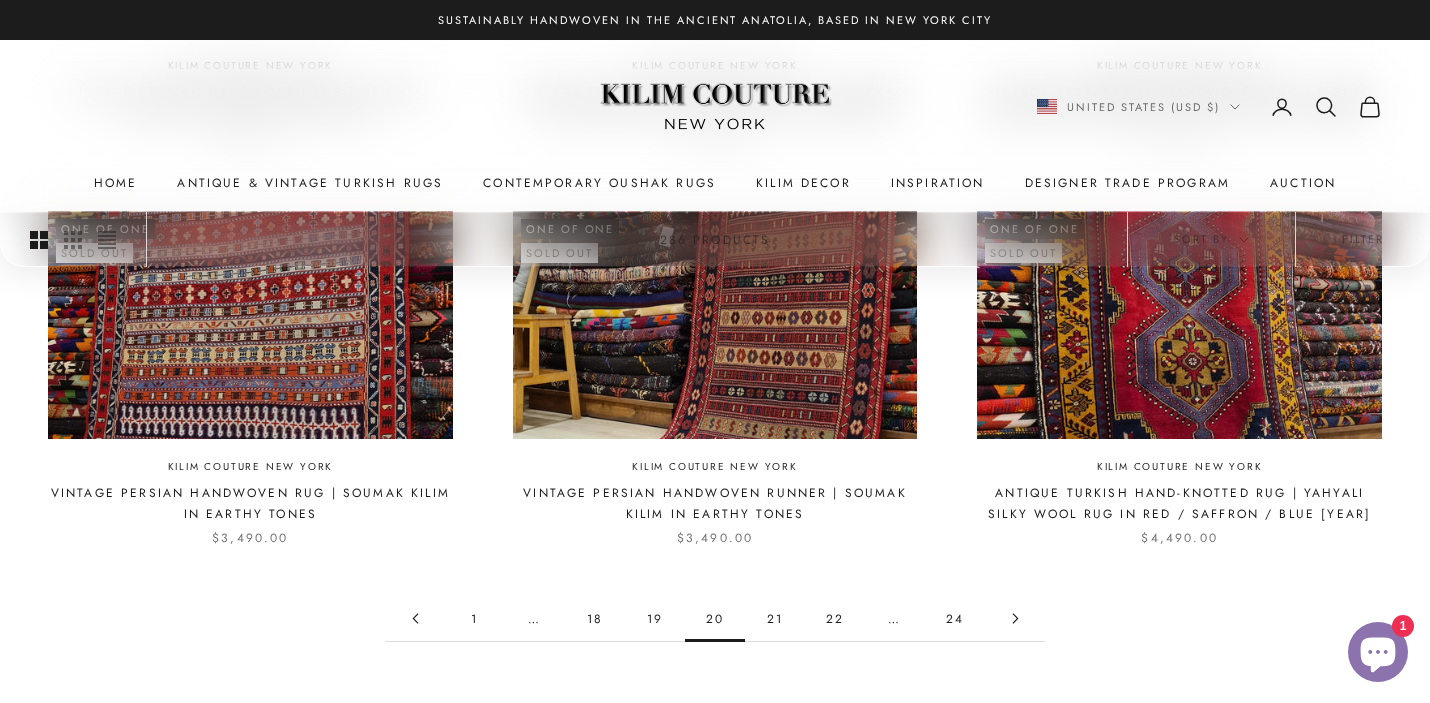 click on "21" at bounding box center [775, 618] 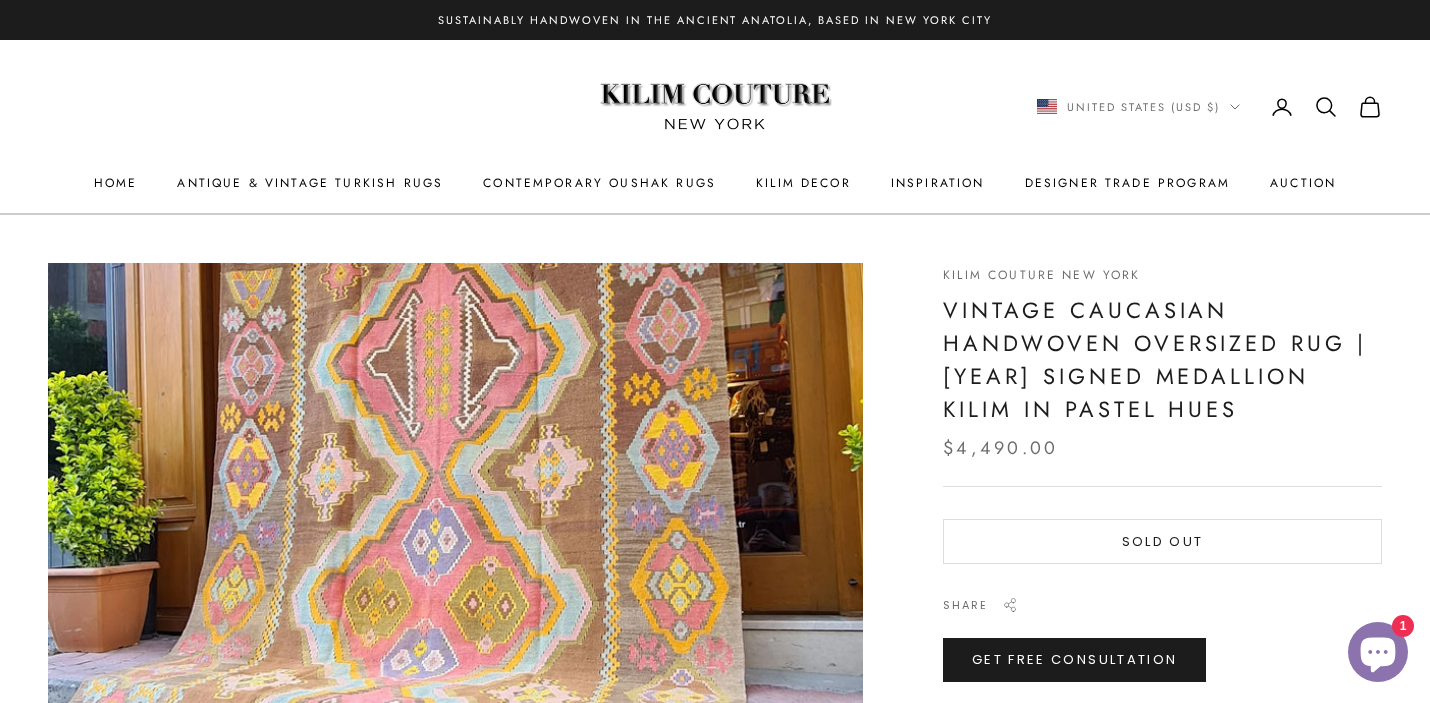 scroll, scrollTop: 0, scrollLeft: 0, axis: both 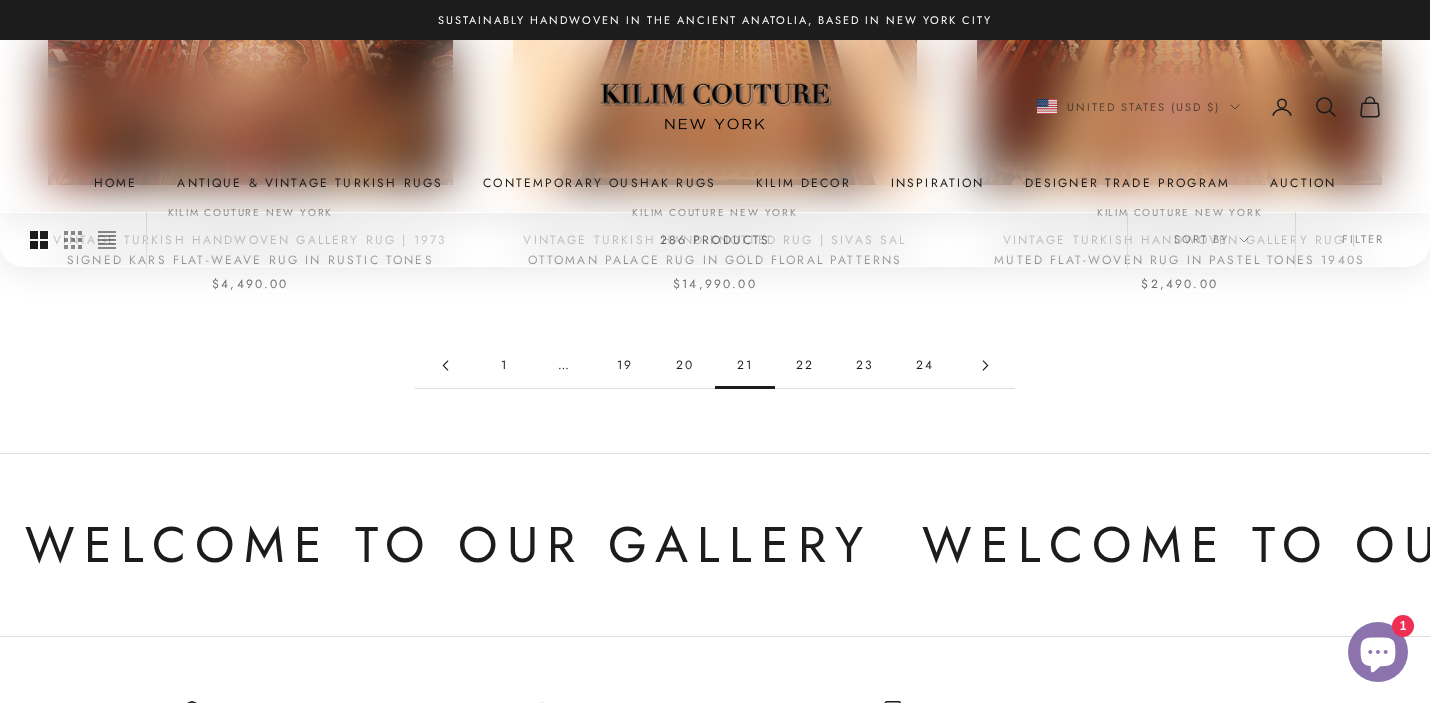 click on "22" at bounding box center (805, 365) 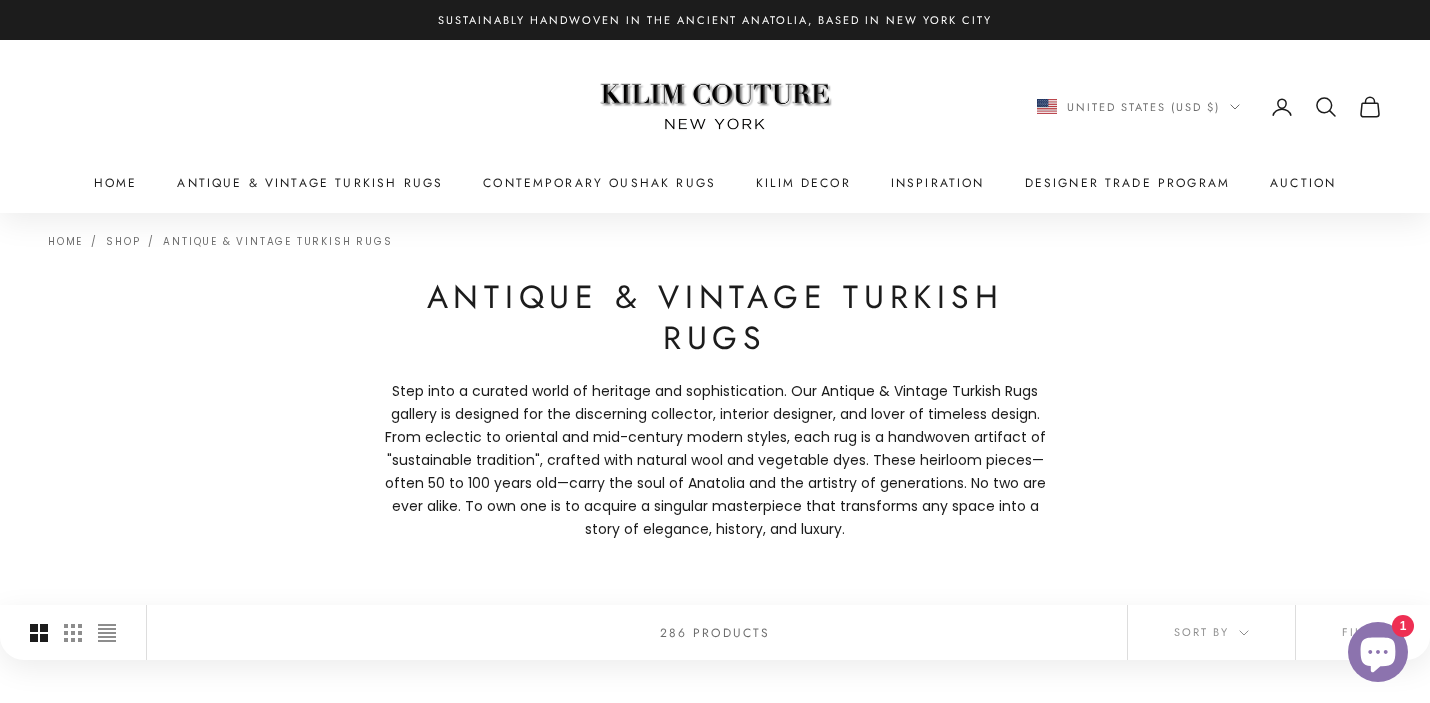 scroll, scrollTop: 0, scrollLeft: 0, axis: both 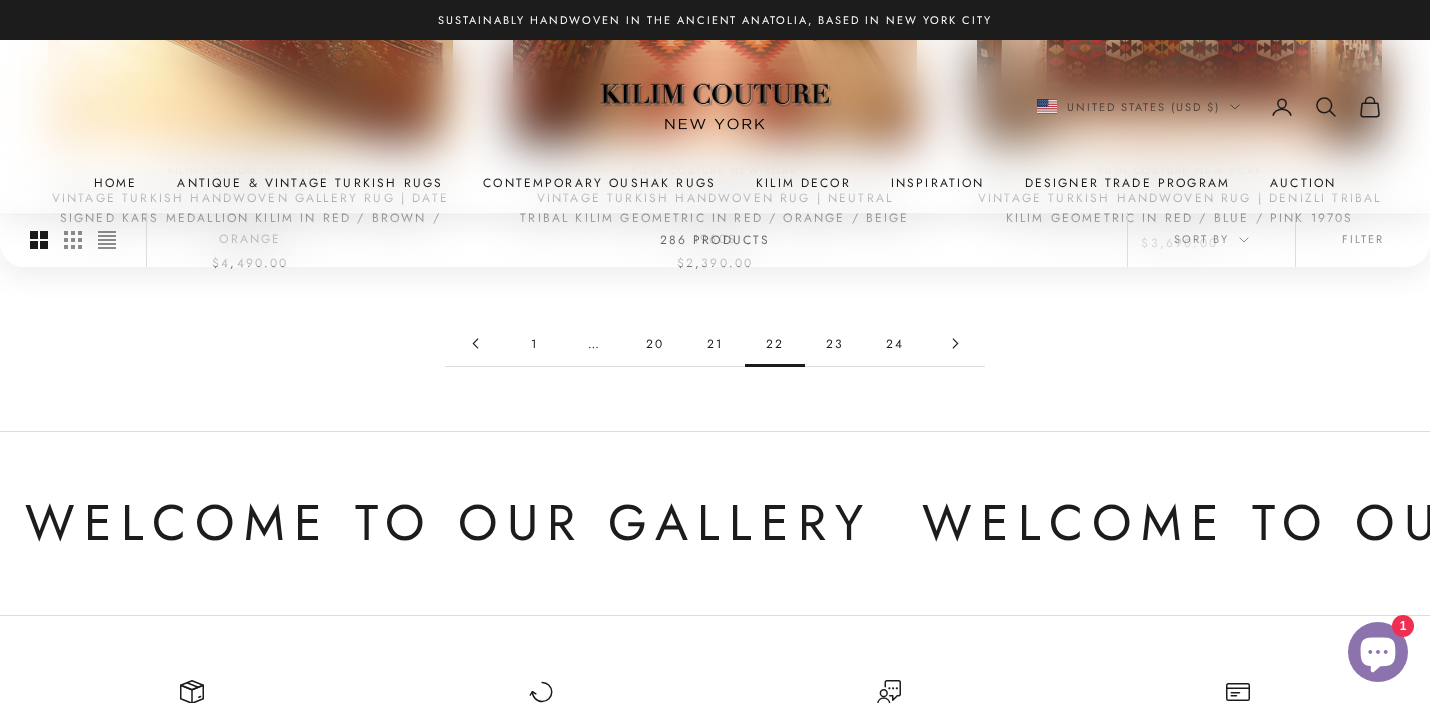 click on "23" at bounding box center [835, 343] 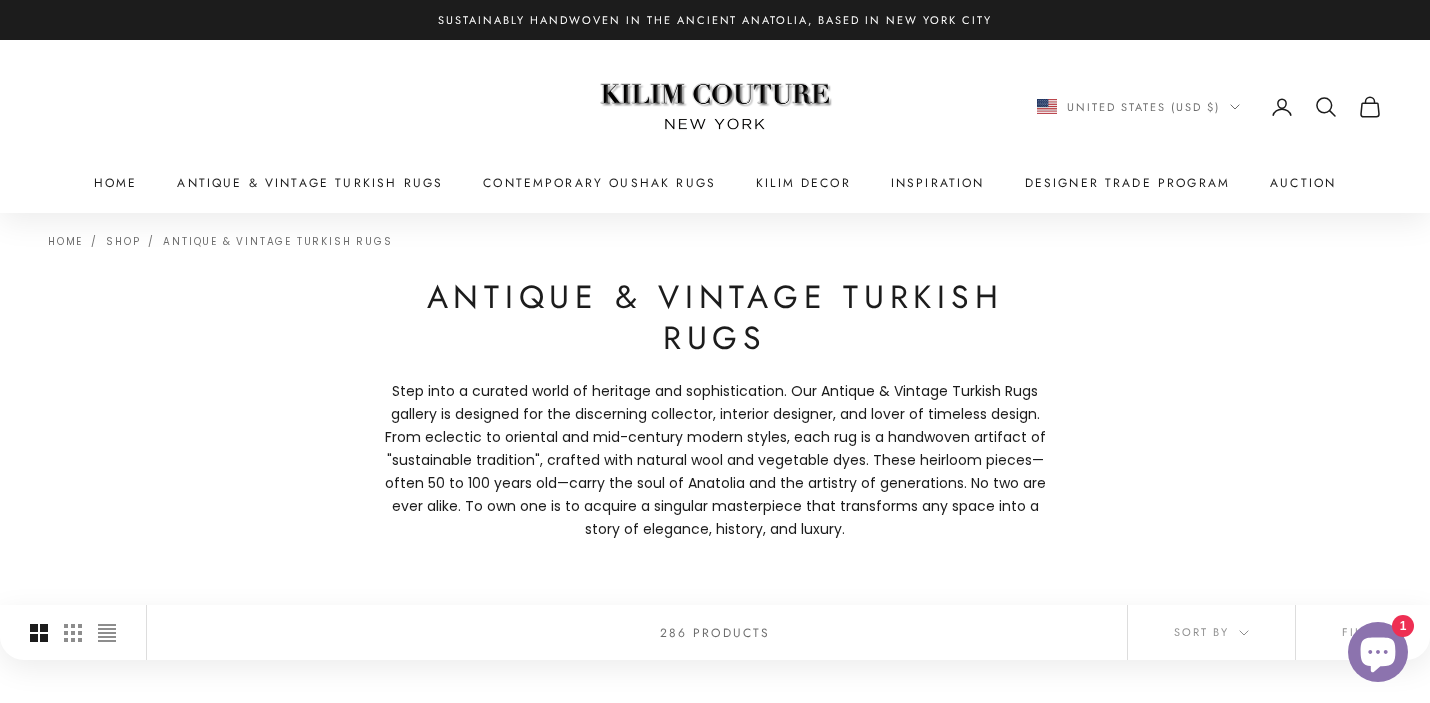 scroll, scrollTop: 0, scrollLeft: 0, axis: both 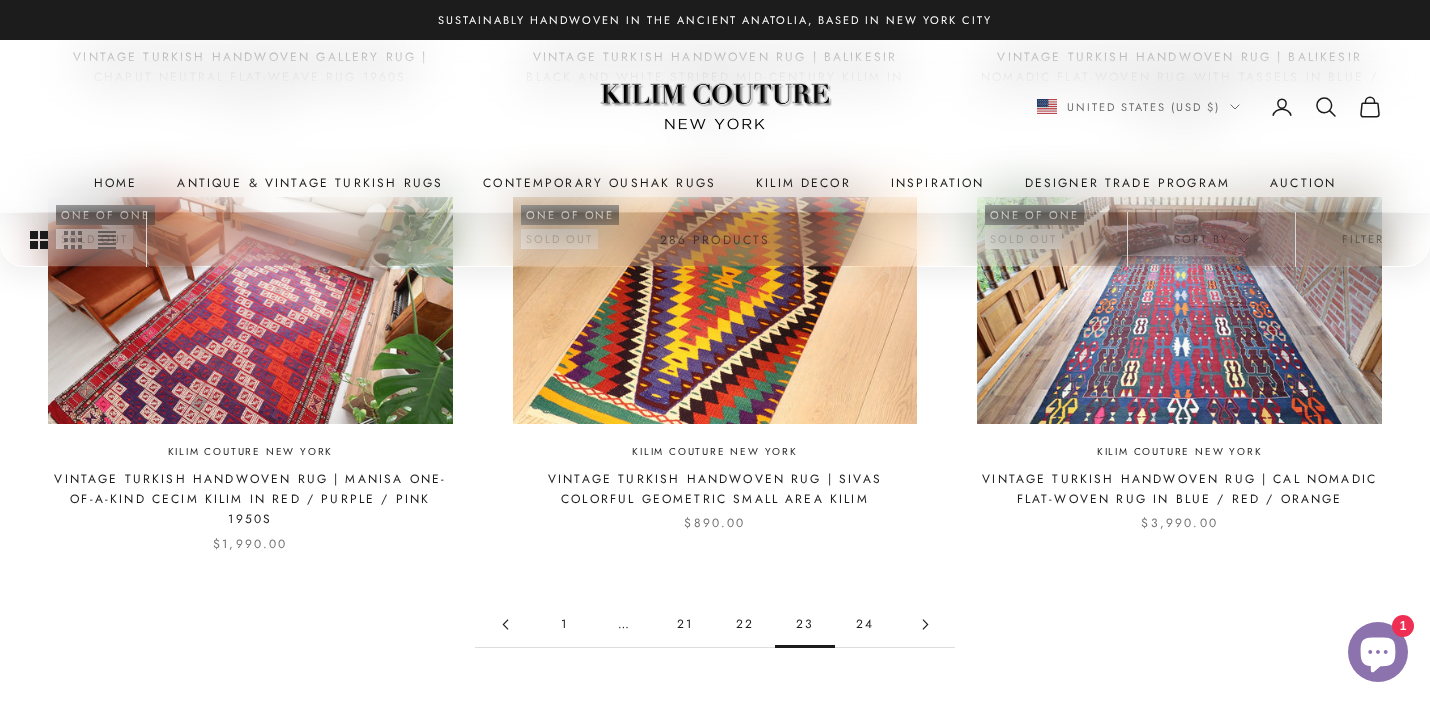 click on "24" at bounding box center [865, 624] 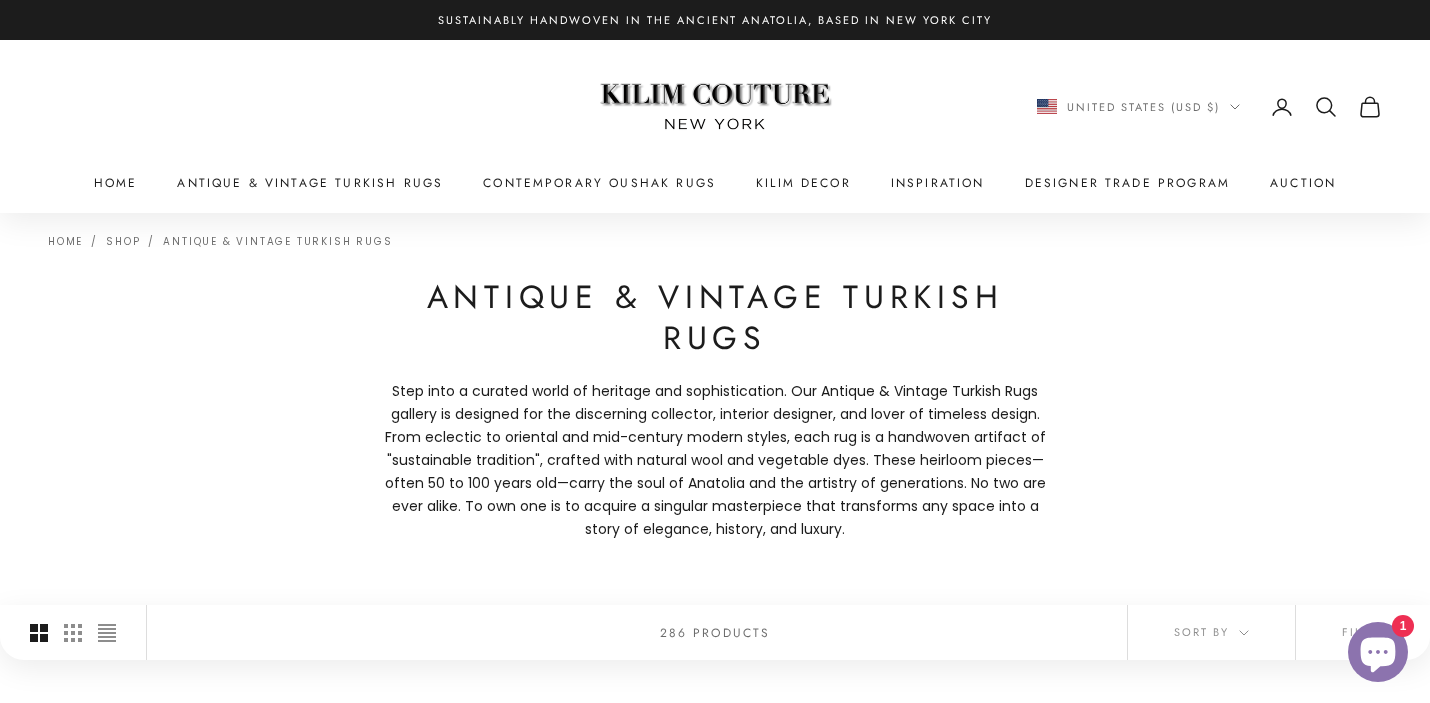 scroll, scrollTop: 0, scrollLeft: 0, axis: both 